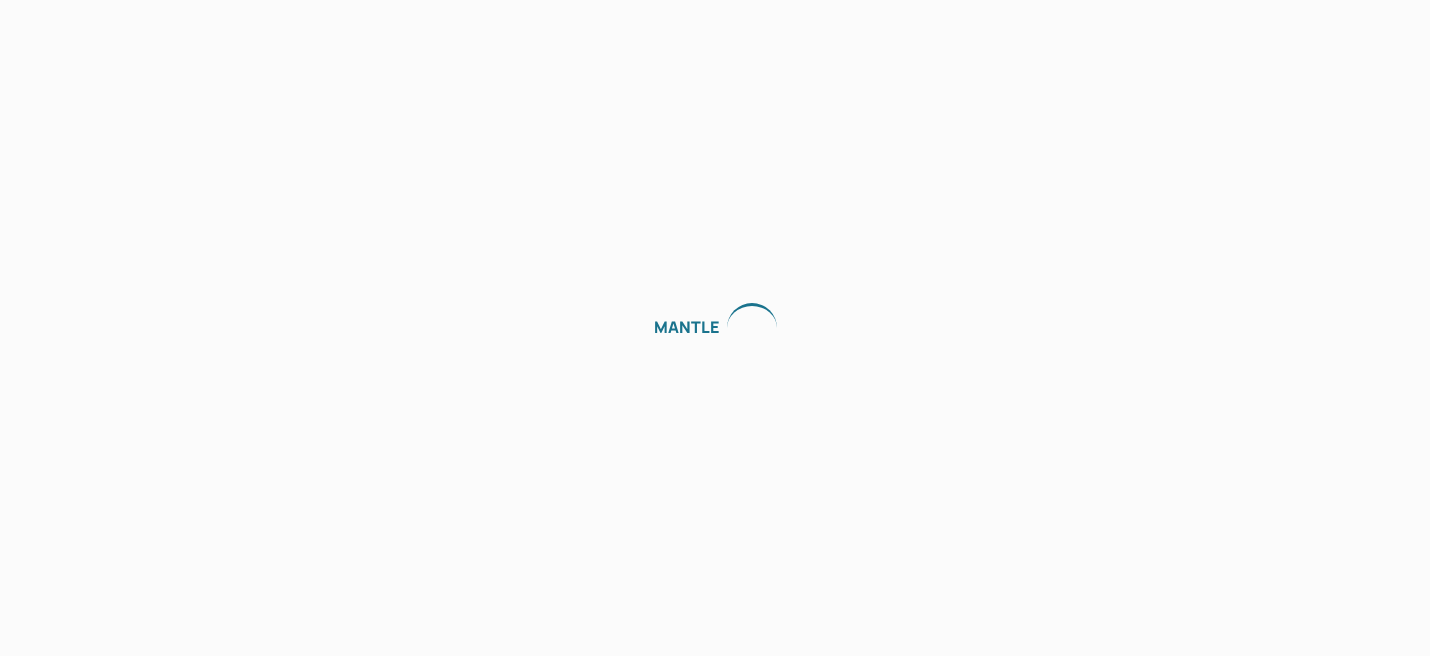 scroll, scrollTop: 0, scrollLeft: 0, axis: both 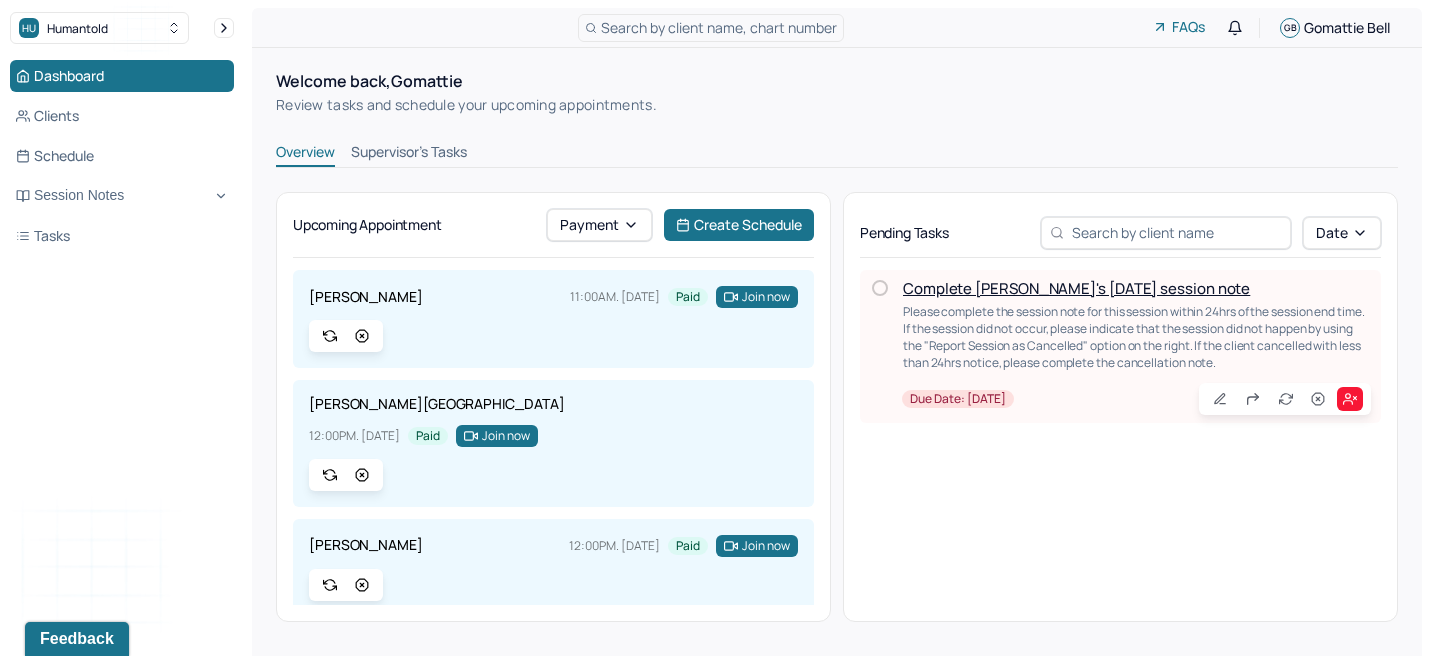 click on "Supervisor's Tasks" at bounding box center [409, 154] 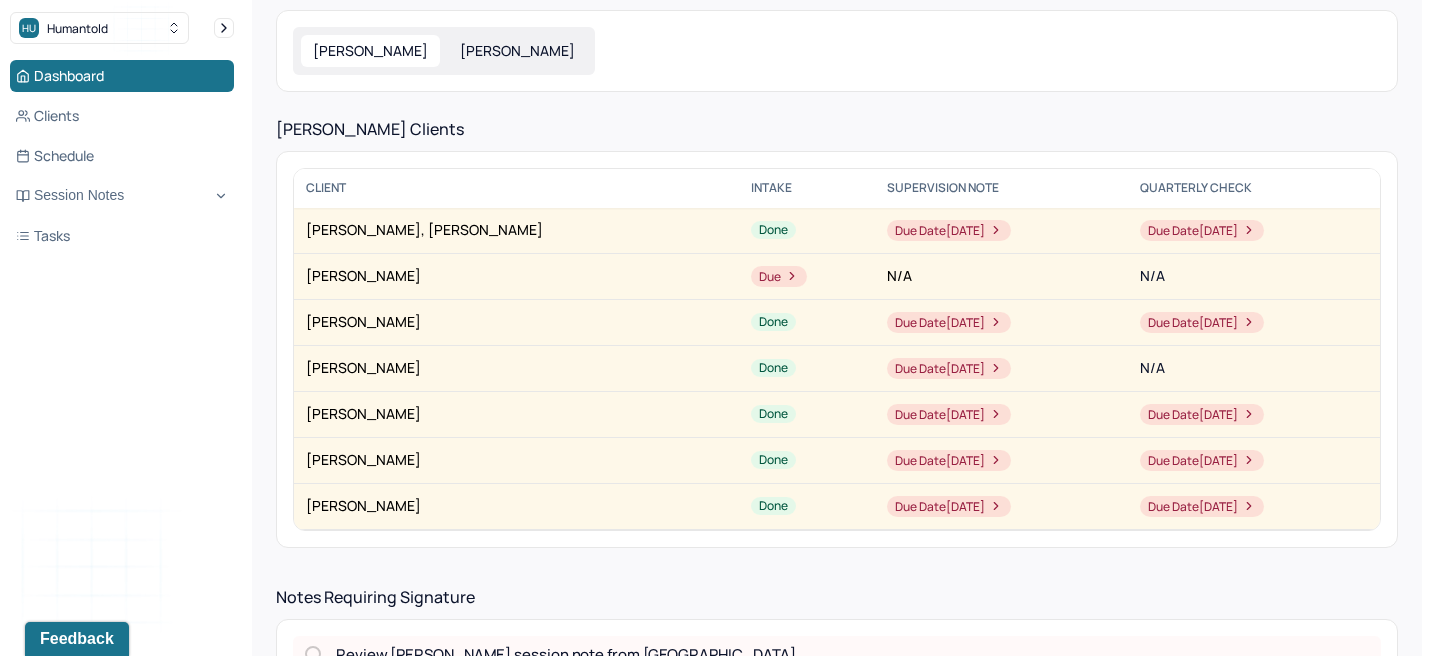 scroll, scrollTop: 184, scrollLeft: 0, axis: vertical 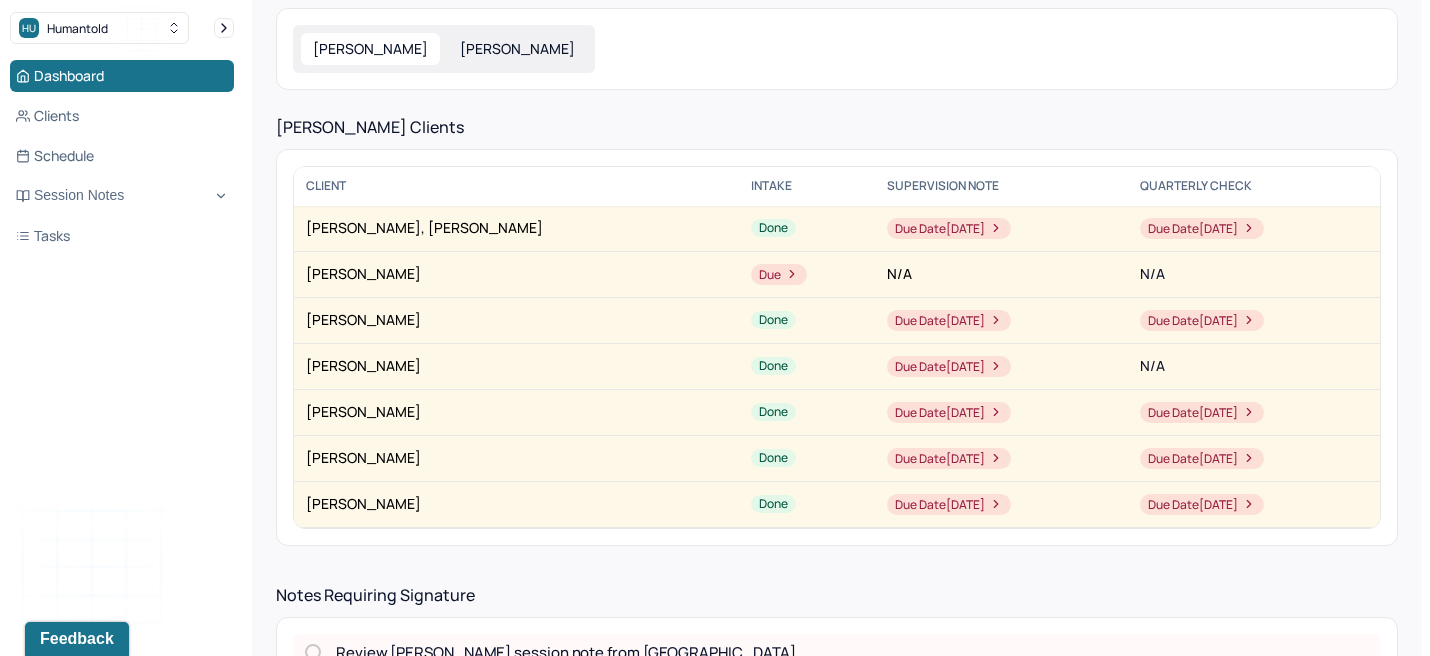click on "[PERSON_NAME]" at bounding box center (517, 49) 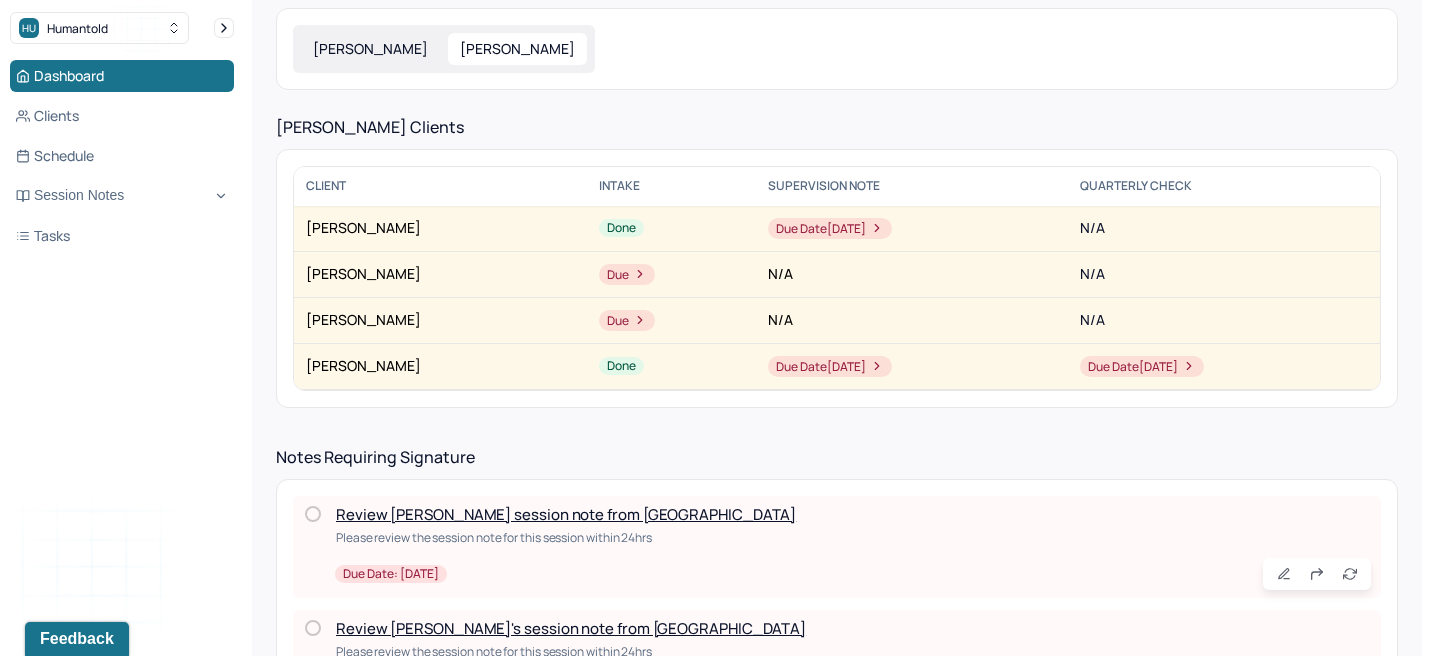 click on "Review [PERSON_NAME] session note from [GEOGRAPHIC_DATA]" at bounding box center (566, 514) 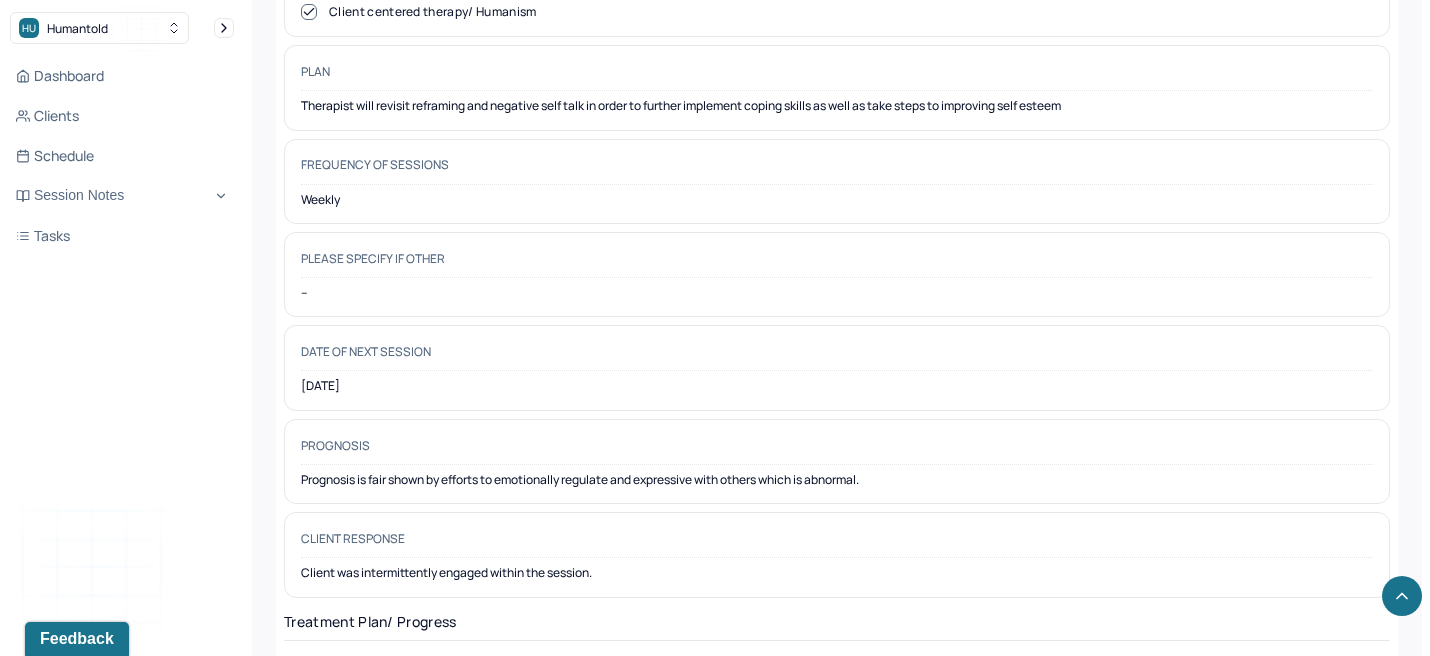 scroll, scrollTop: 2476, scrollLeft: 0, axis: vertical 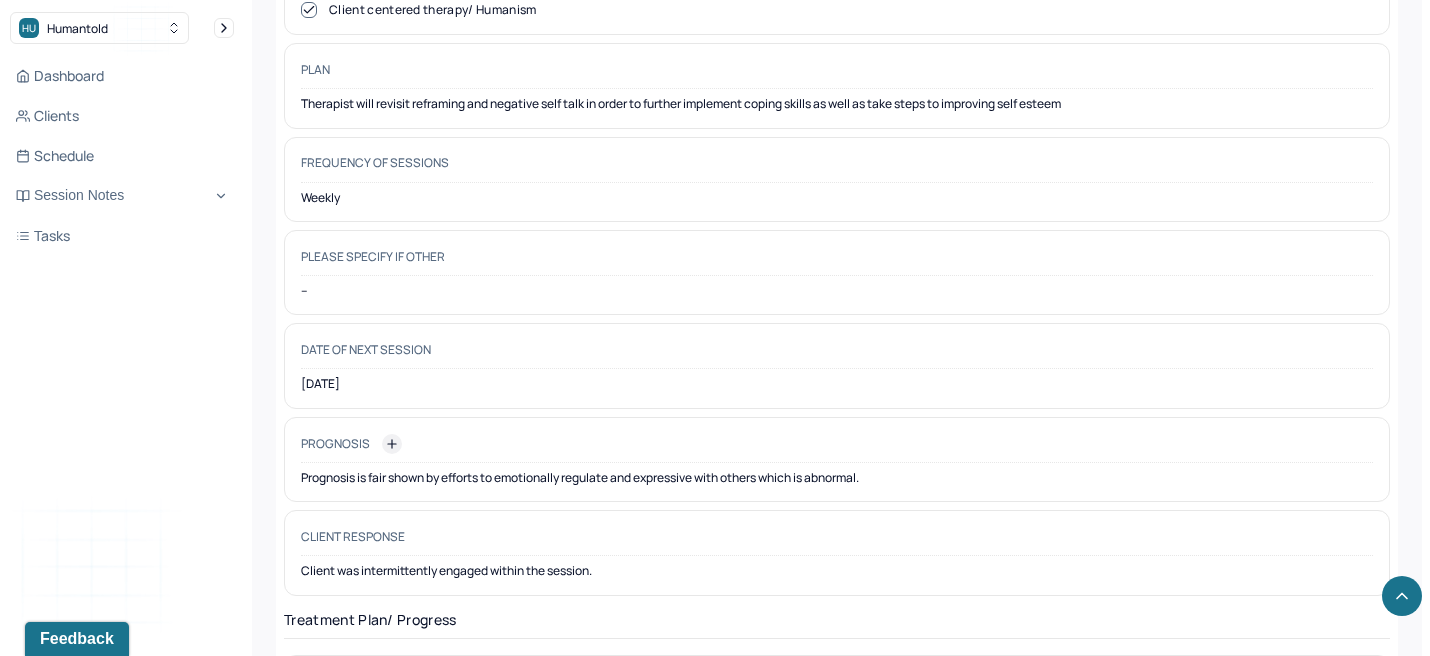 click on "Prognosis" at bounding box center (837, 448) 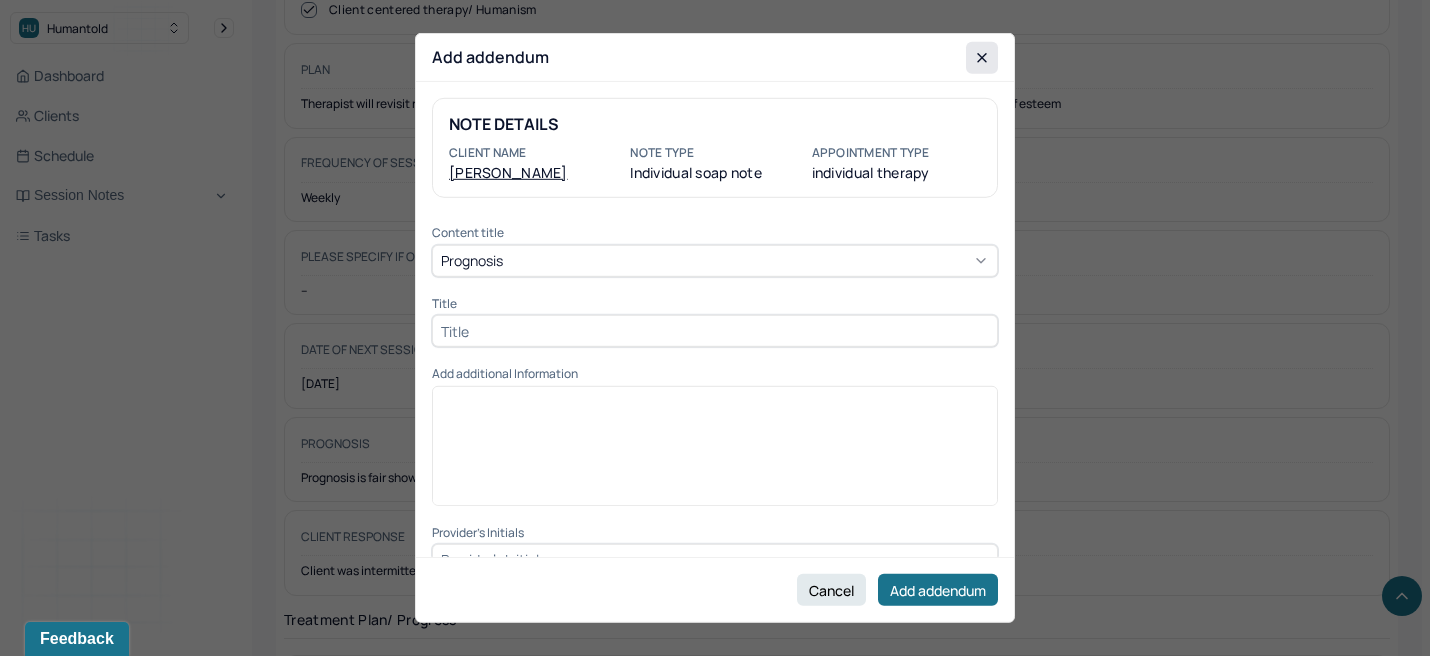 click 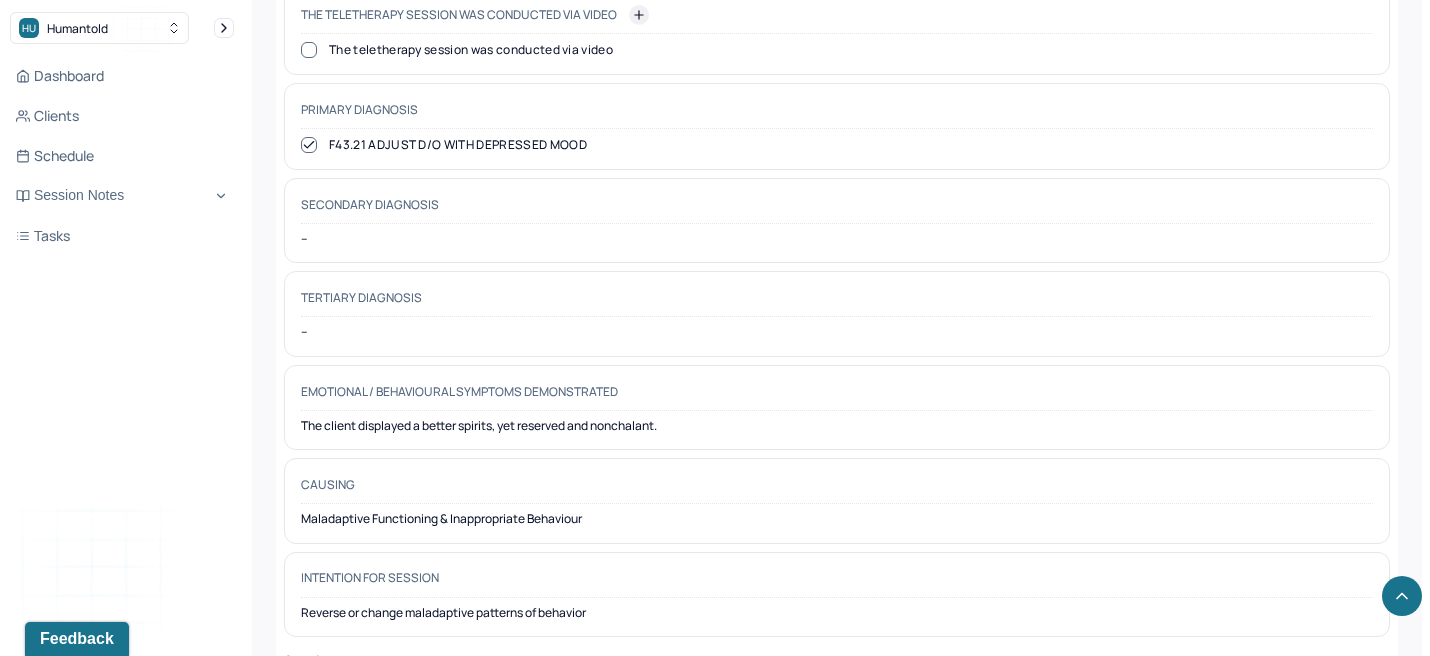 scroll, scrollTop: 1168, scrollLeft: 0, axis: vertical 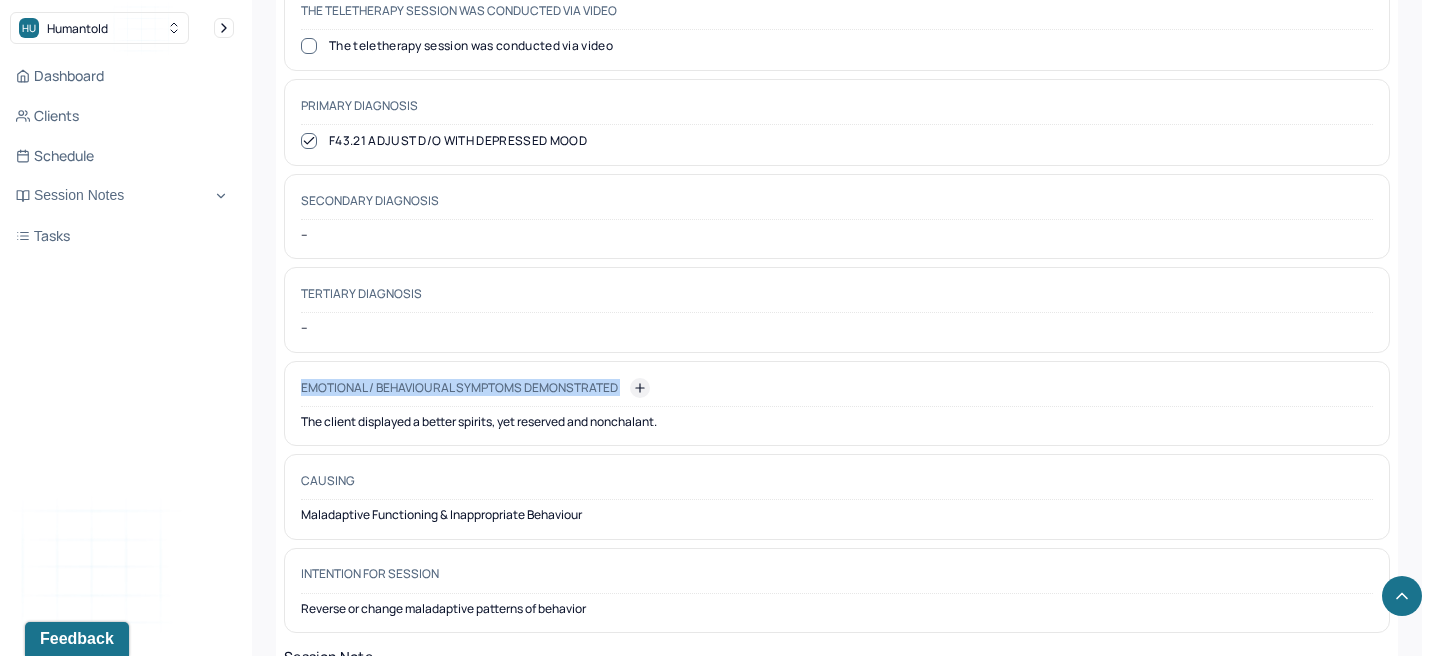 drag, startPoint x: 300, startPoint y: 375, endPoint x: 632, endPoint y: 388, distance: 332.25443 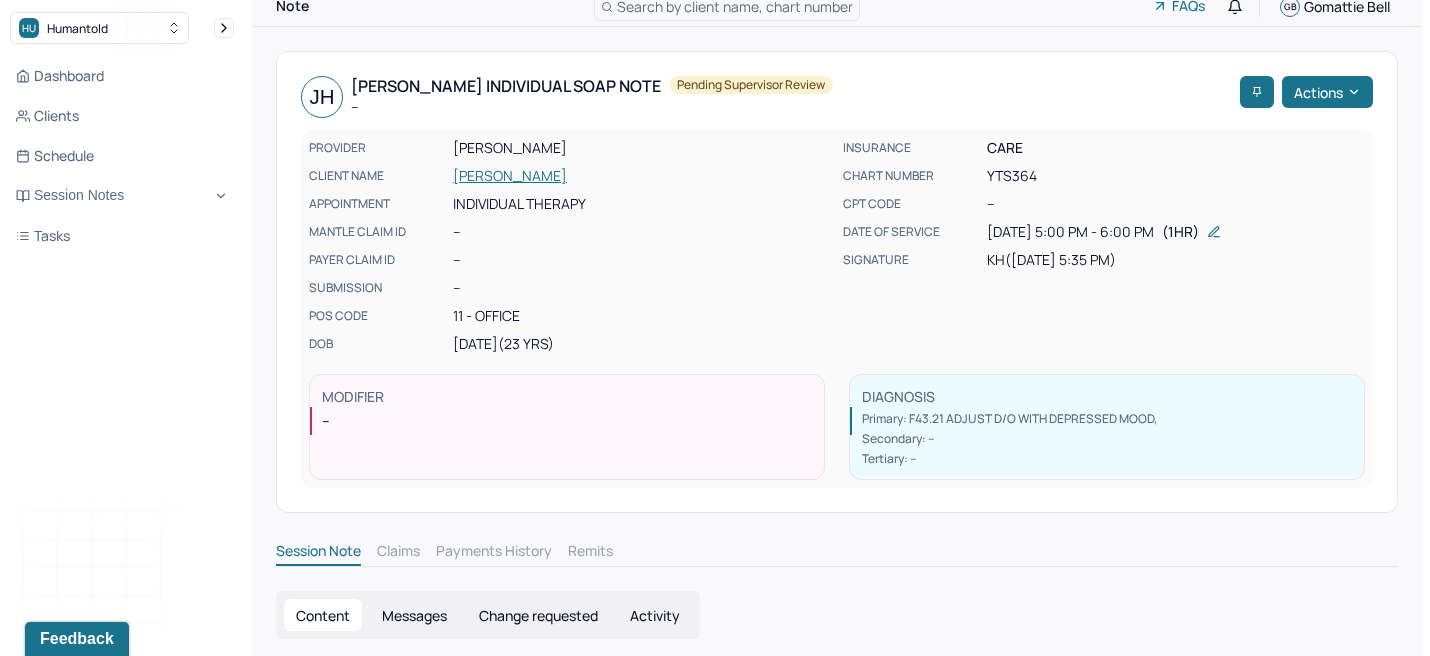 scroll, scrollTop: 0, scrollLeft: 0, axis: both 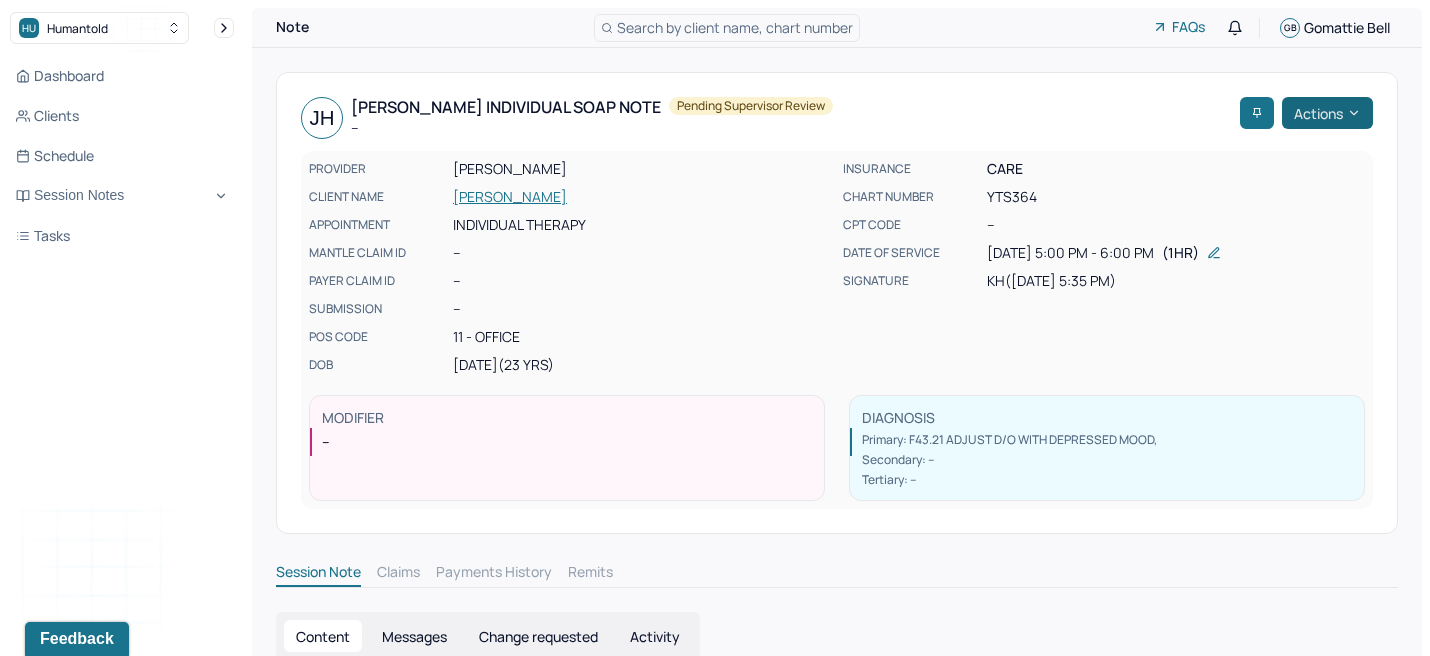 click on "Actions" at bounding box center (1327, 113) 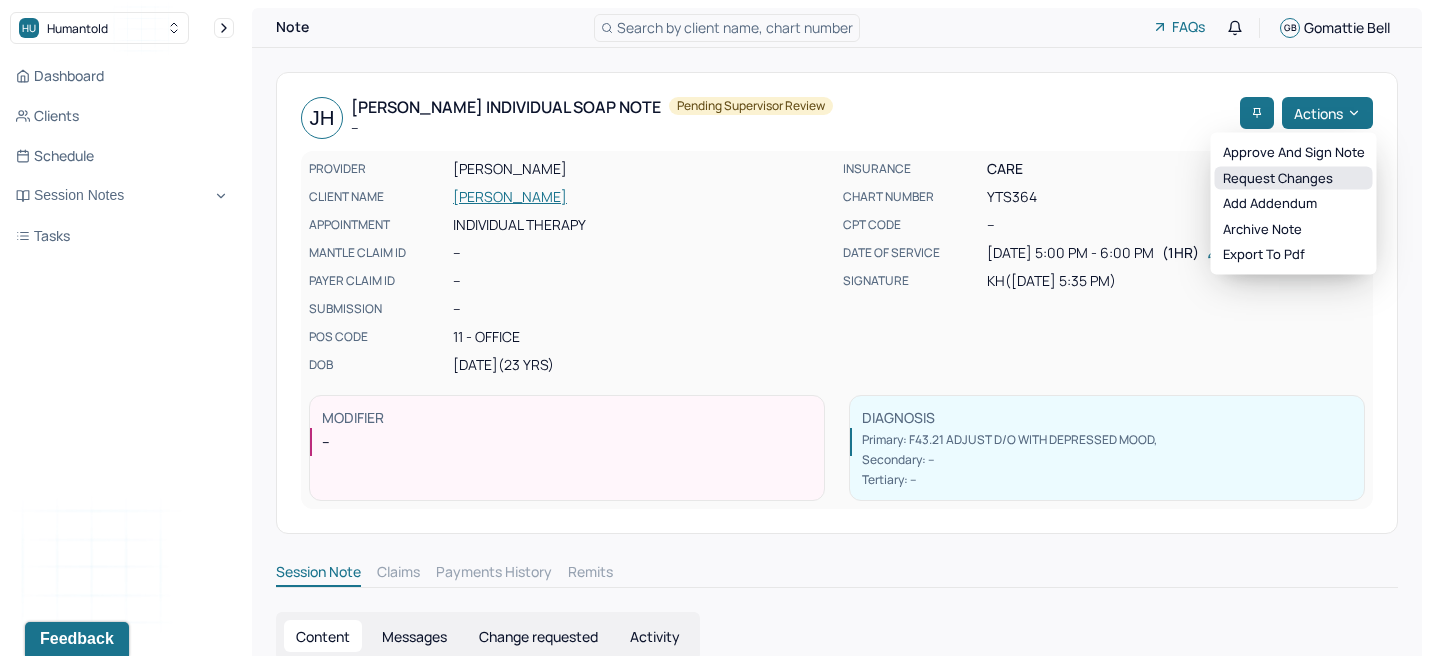 click on "Request changes" at bounding box center (1294, 178) 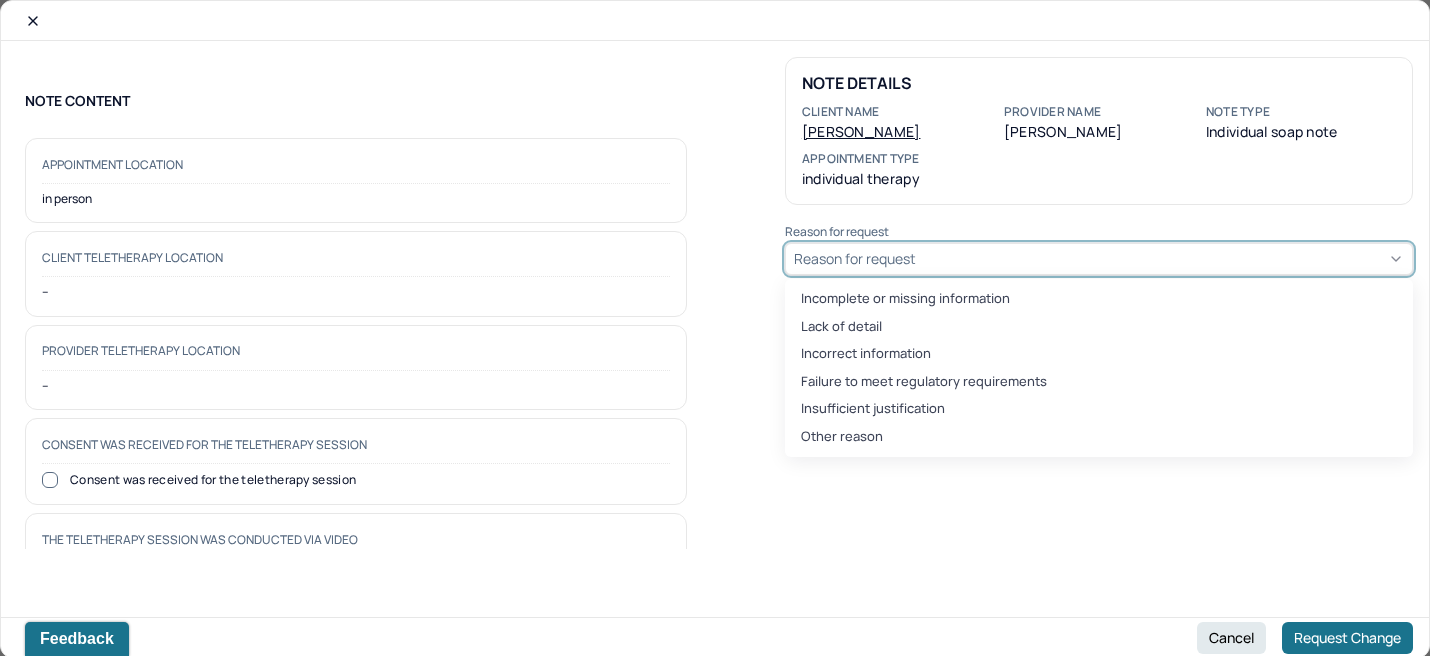 click on "Reason for request" at bounding box center (855, 258) 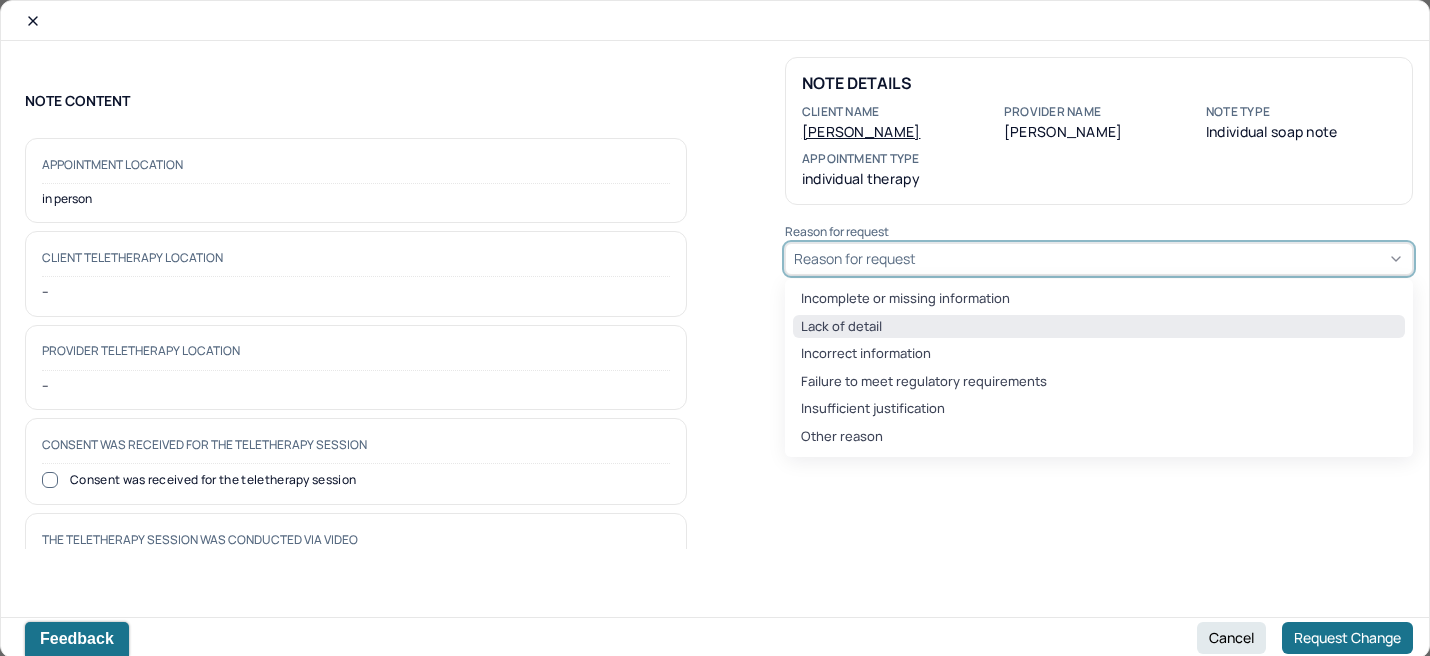click on "Lack of detail" at bounding box center (1099, 327) 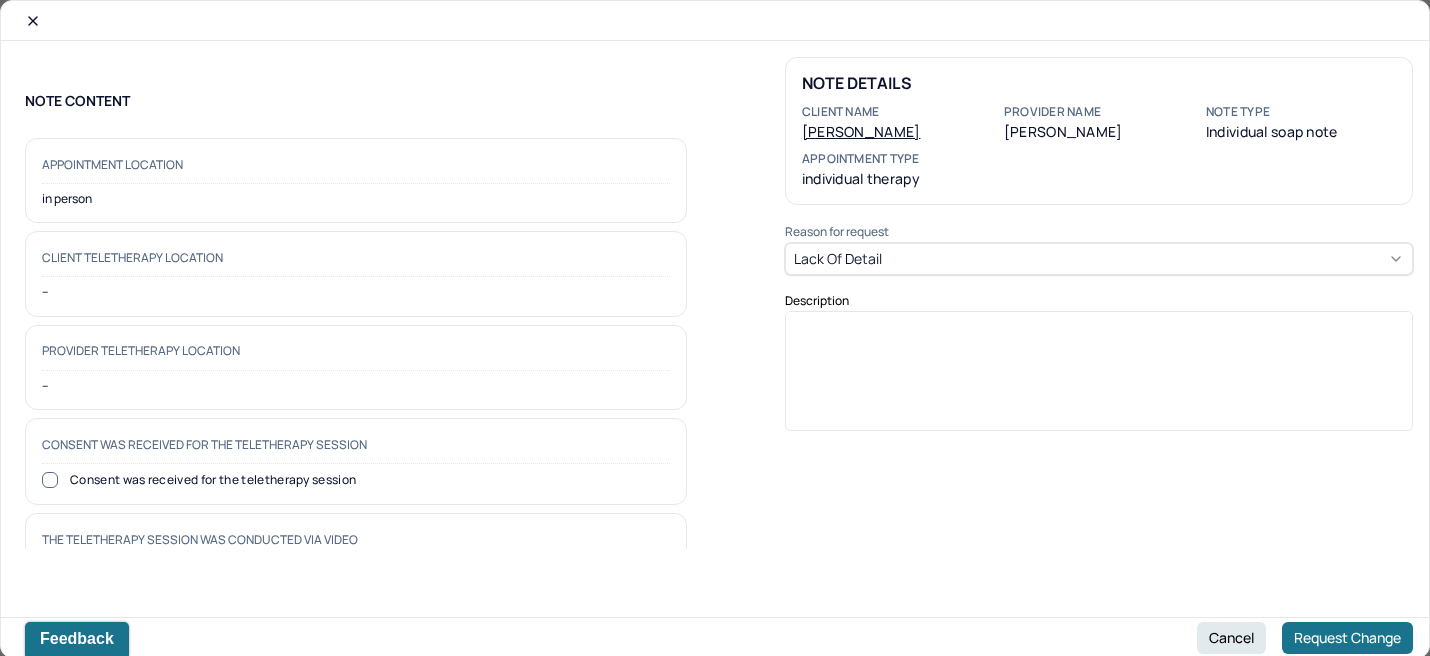 click at bounding box center [1099, 378] 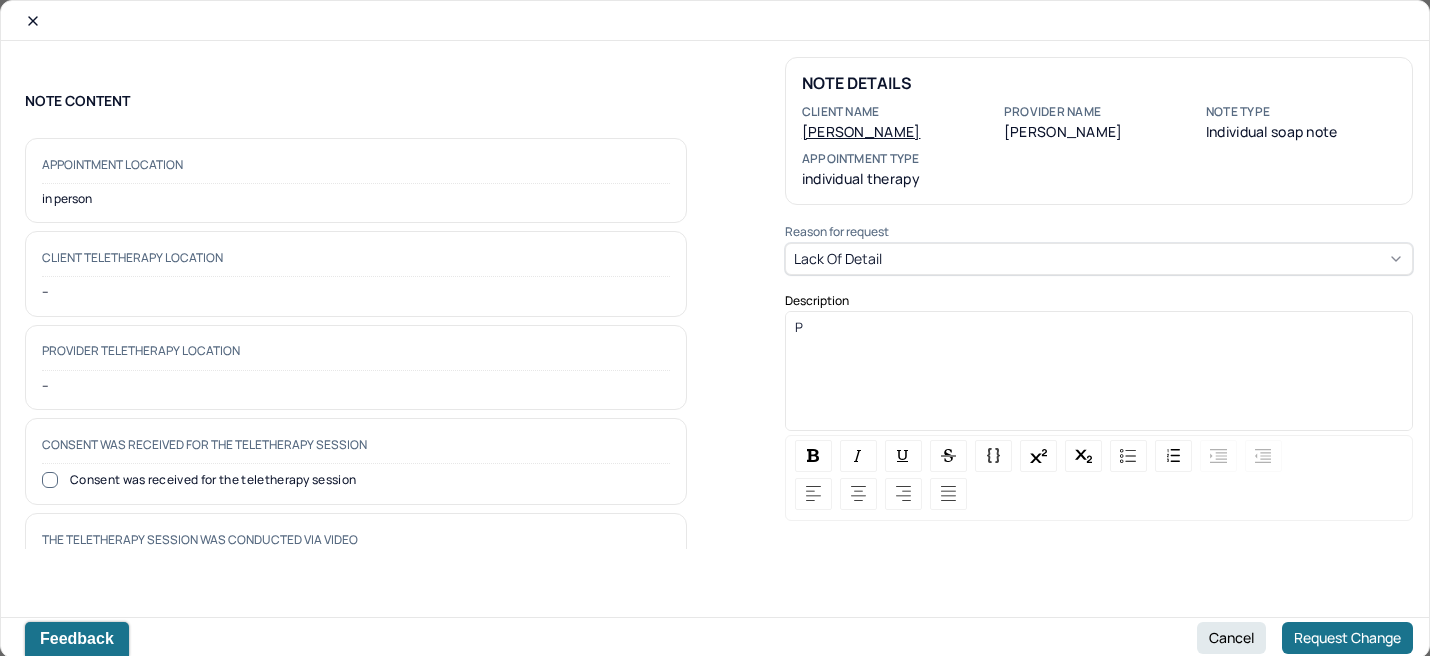 type 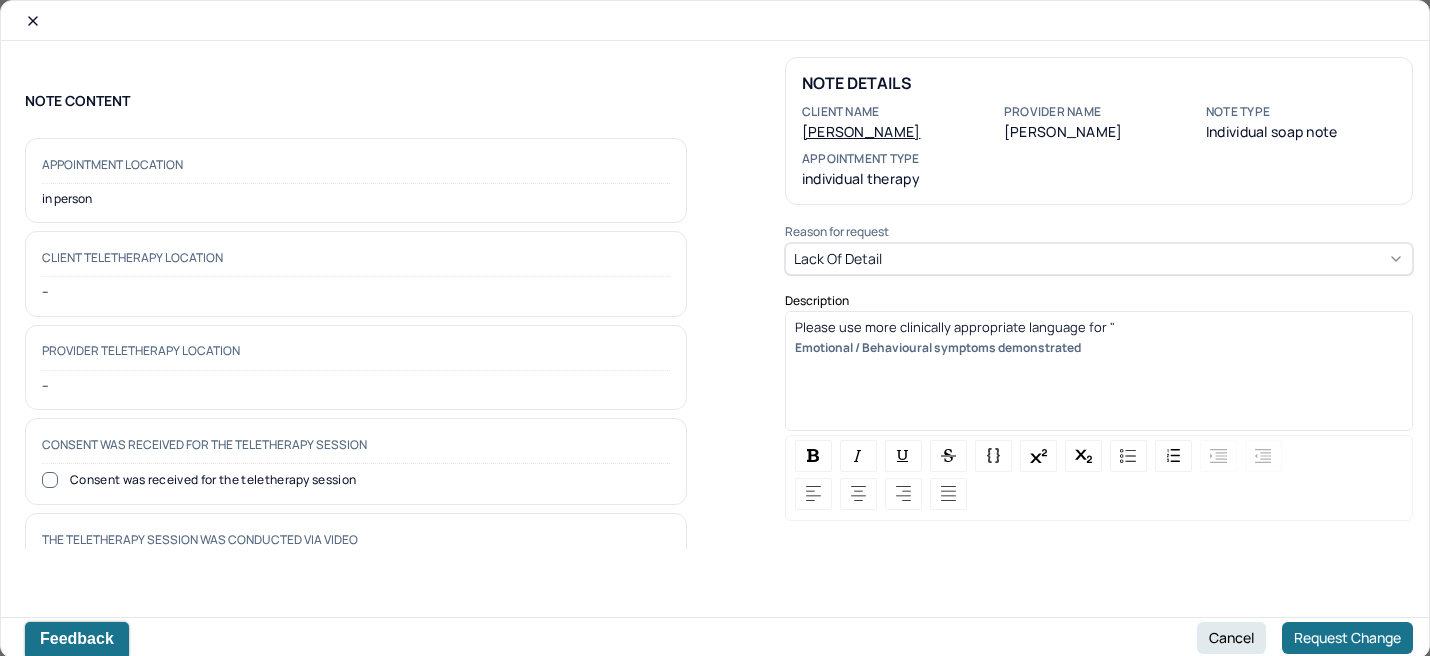 click on "Please use more clinically appropriate language for " Emotional / Behavioural symptoms demonstrated" at bounding box center (1099, 378) 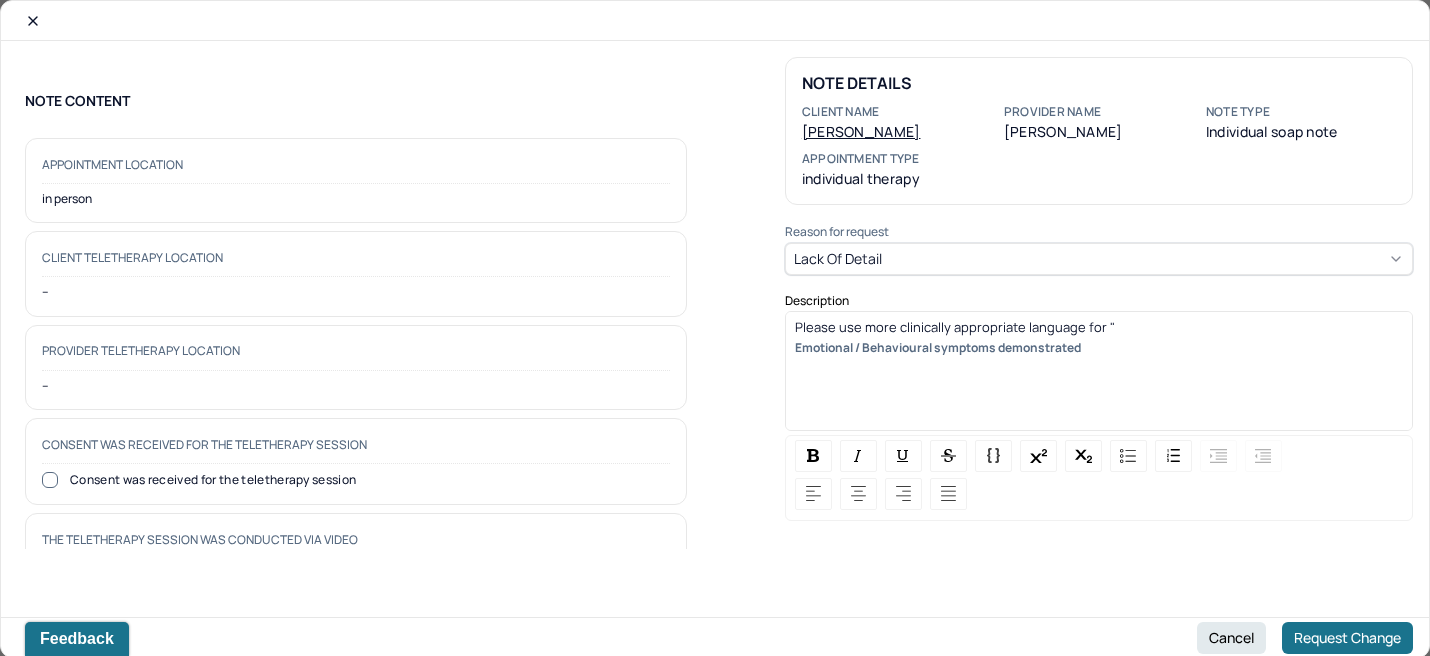 click on "Emotional / Behavioural symptoms demonstrated" at bounding box center [938, 347] 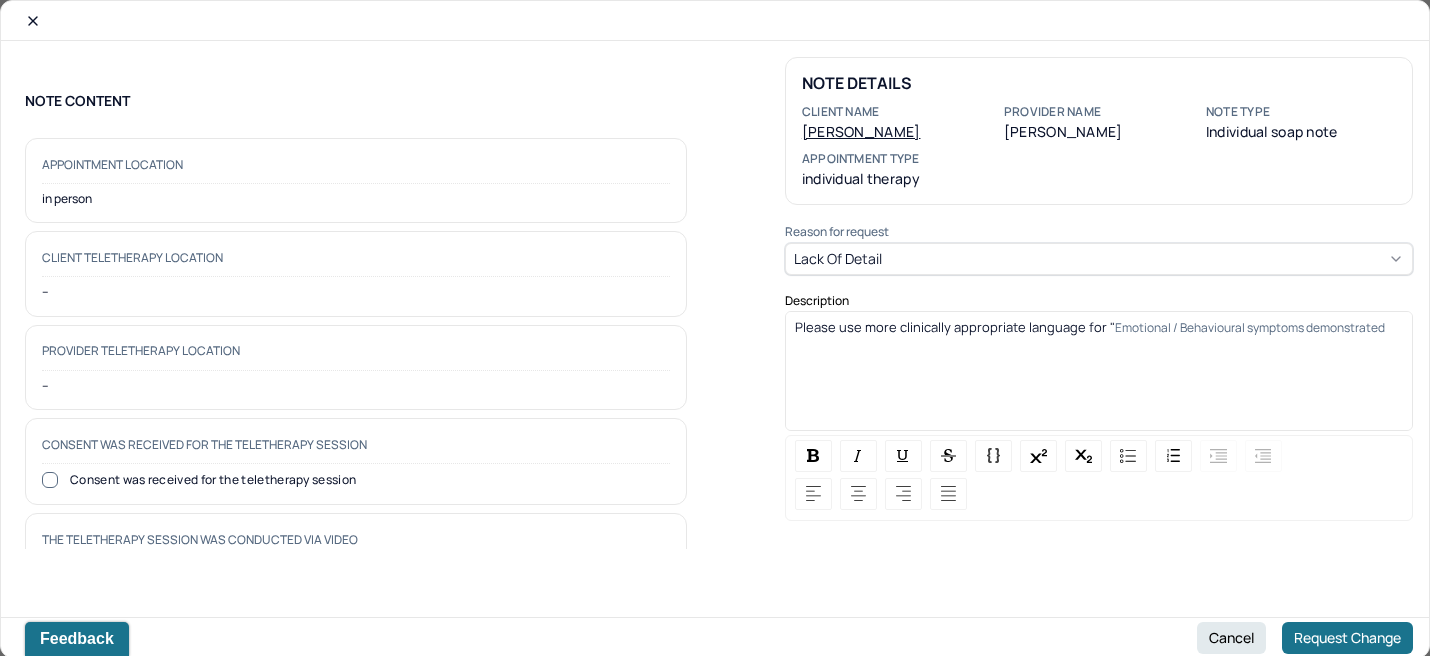 click on "Please use more clinically appropriate language for " Emotional / Behavioural symptoms demonstrated" at bounding box center (1099, 336) 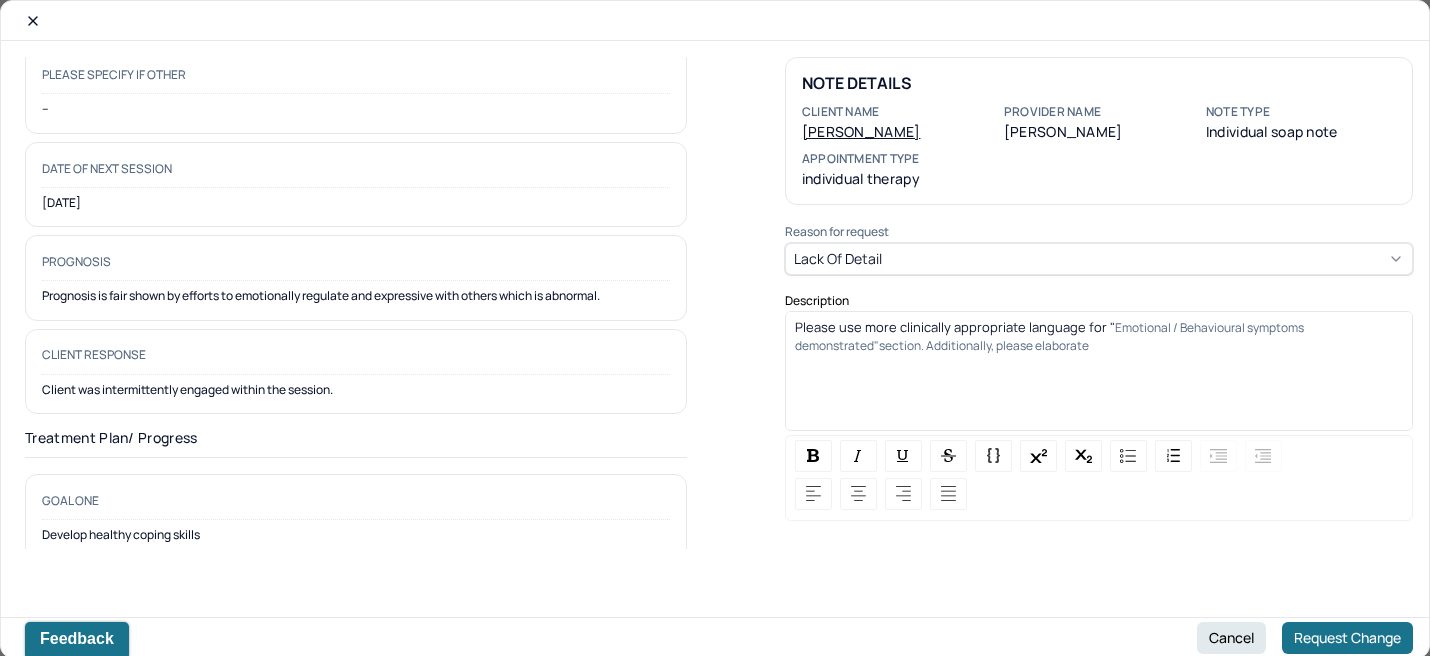 scroll, scrollTop: 2103, scrollLeft: 0, axis: vertical 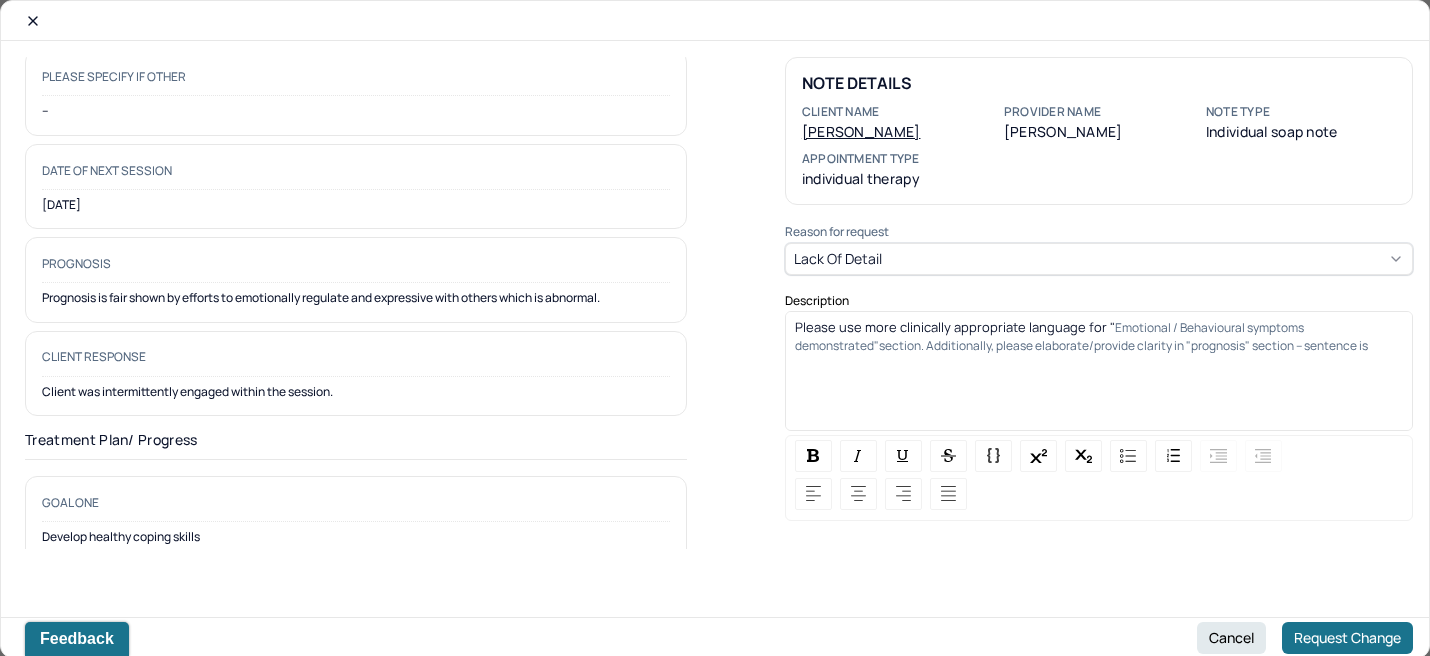 click on "Emotional / Behavioural symptoms demonstrated"section. Additionally, please elaborate/provide clarity in "prognosis" section -- sentence is" at bounding box center (1081, 336) 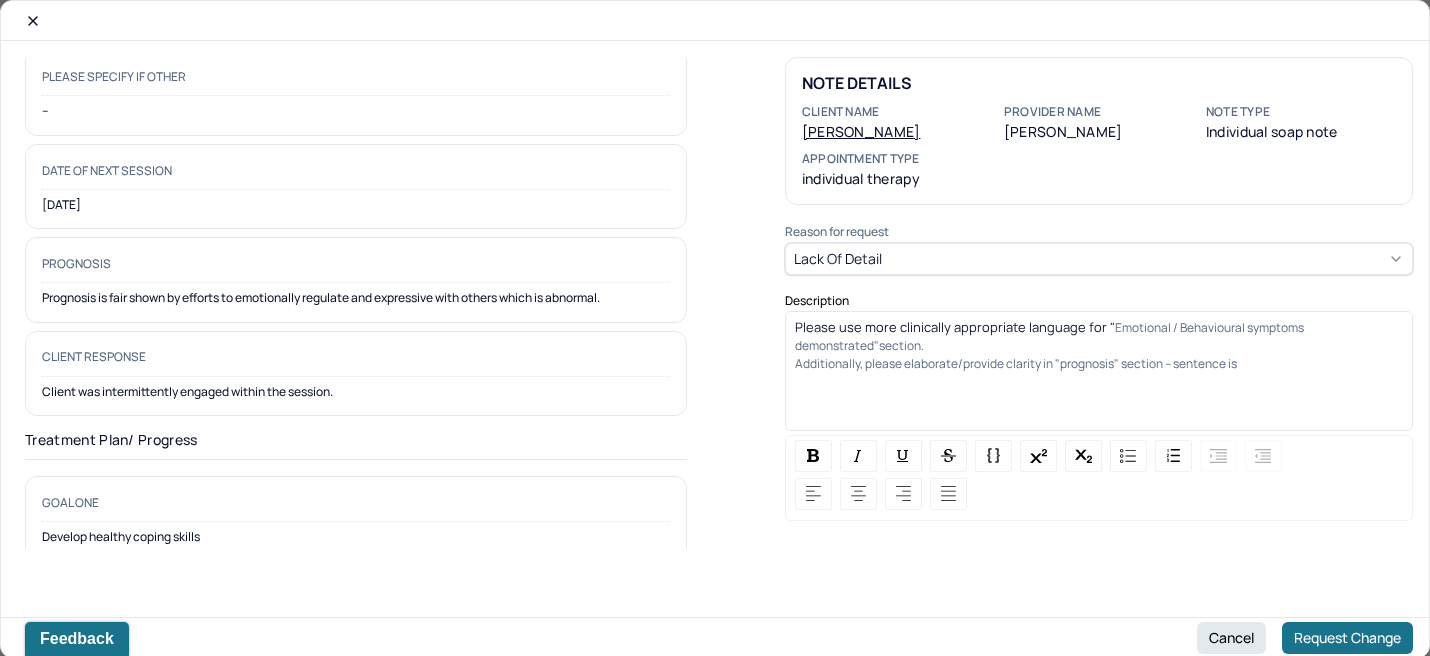 click on "Additionally, please elaborate/provide clarity in "prognosis" section -- sentence is" at bounding box center [1016, 363] 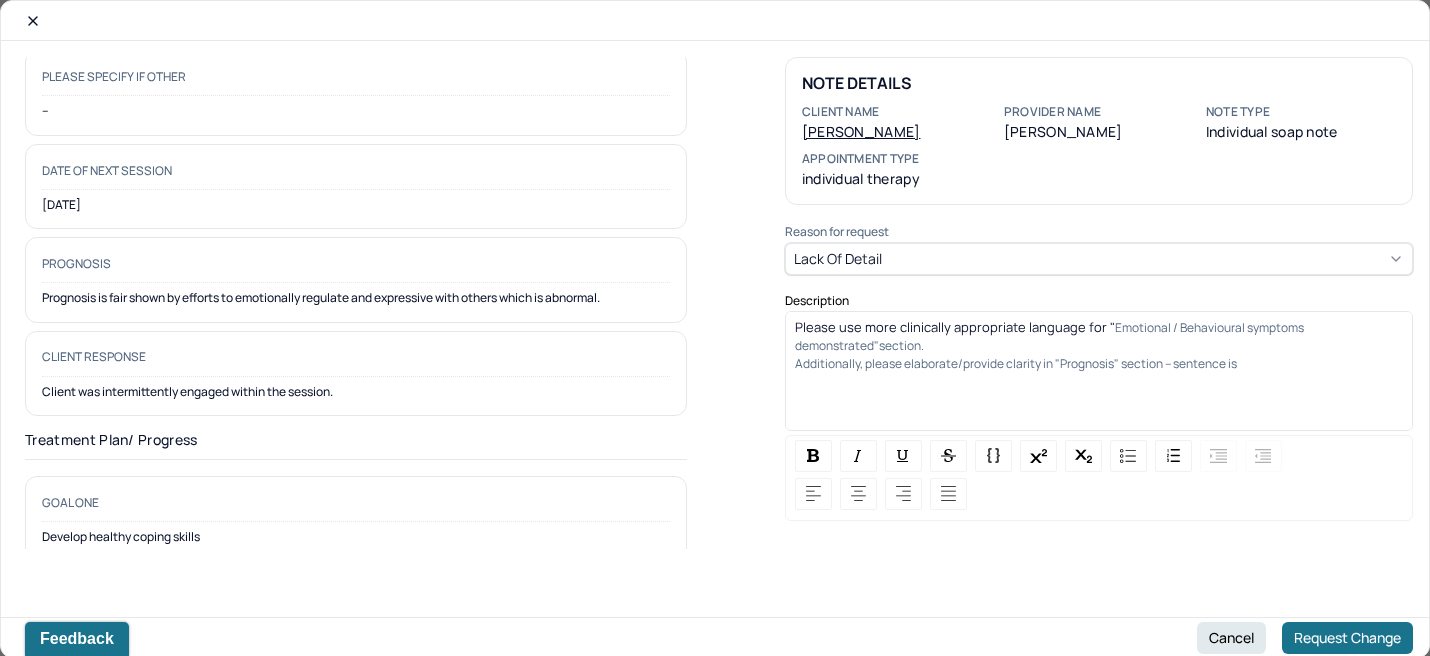 click on "Additionally, please elaborate/provide clarity in "Prognosis" section -- sentence is" at bounding box center (1099, 372) 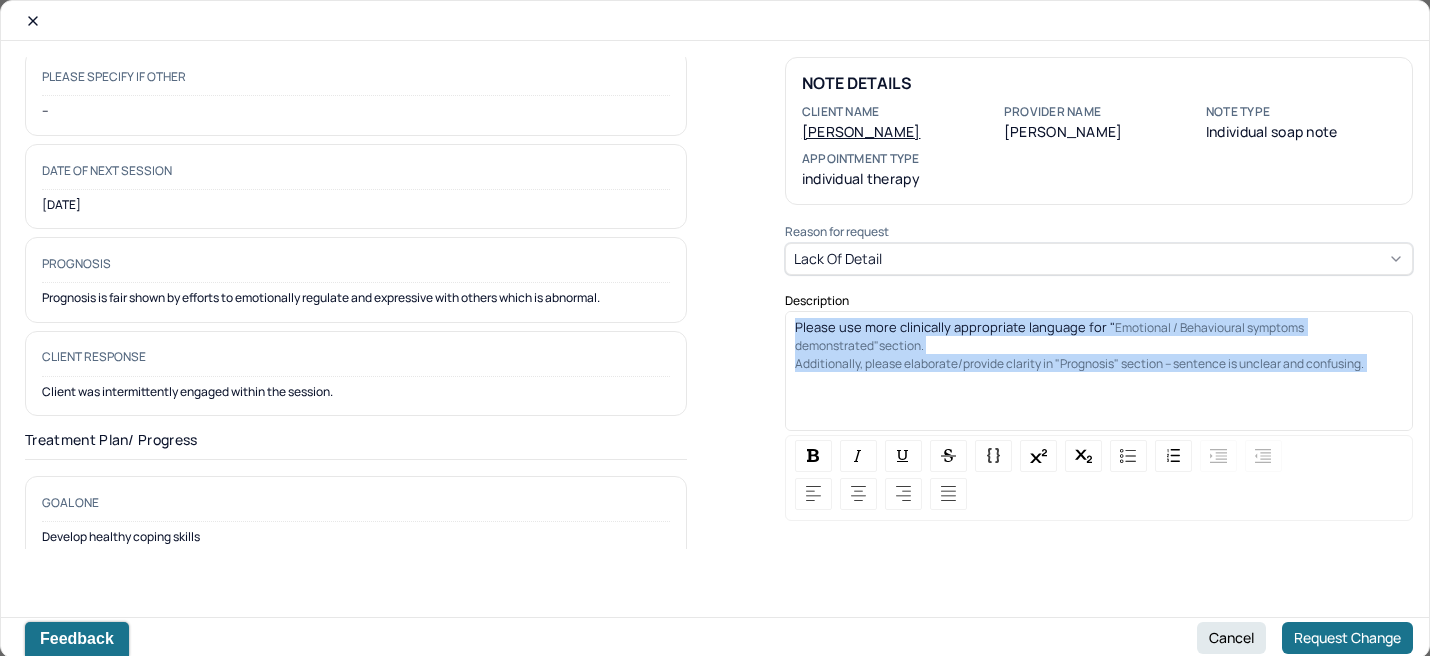 drag, startPoint x: 1385, startPoint y: 372, endPoint x: 753, endPoint y: 316, distance: 634.47614 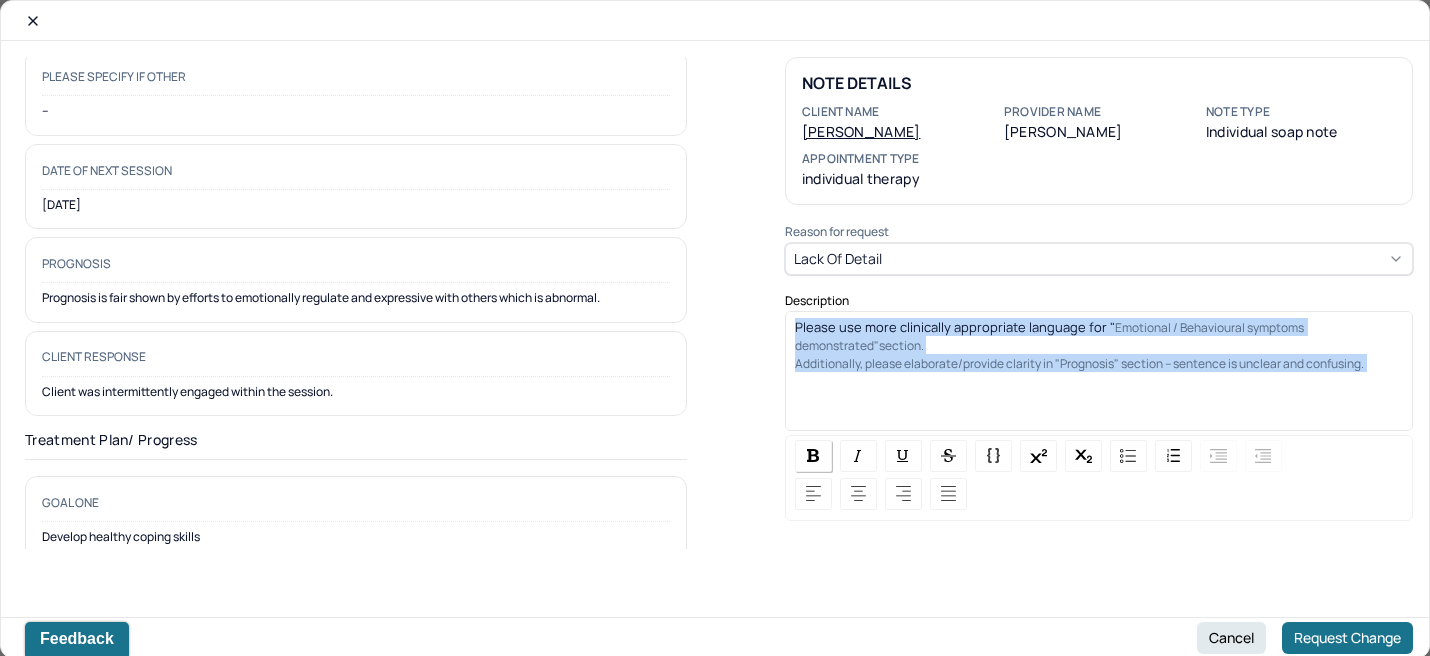 click at bounding box center (813, 455) 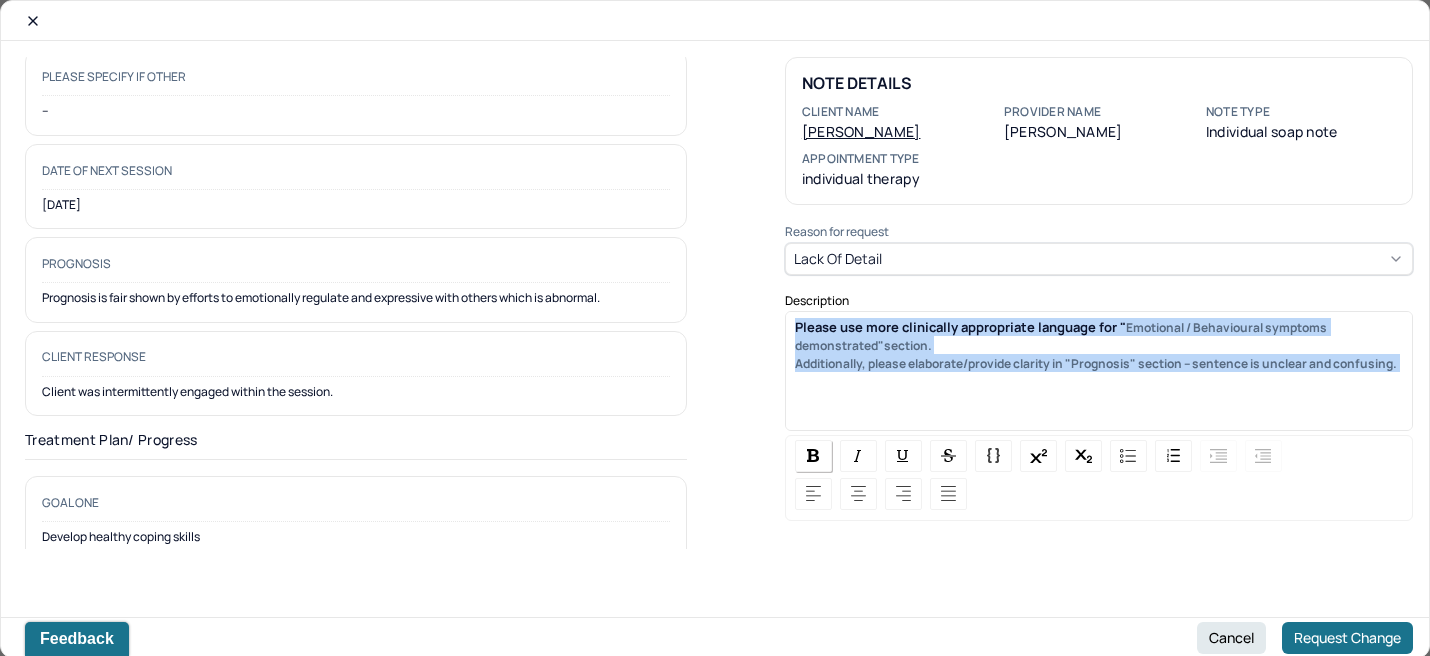 click at bounding box center [813, 455] 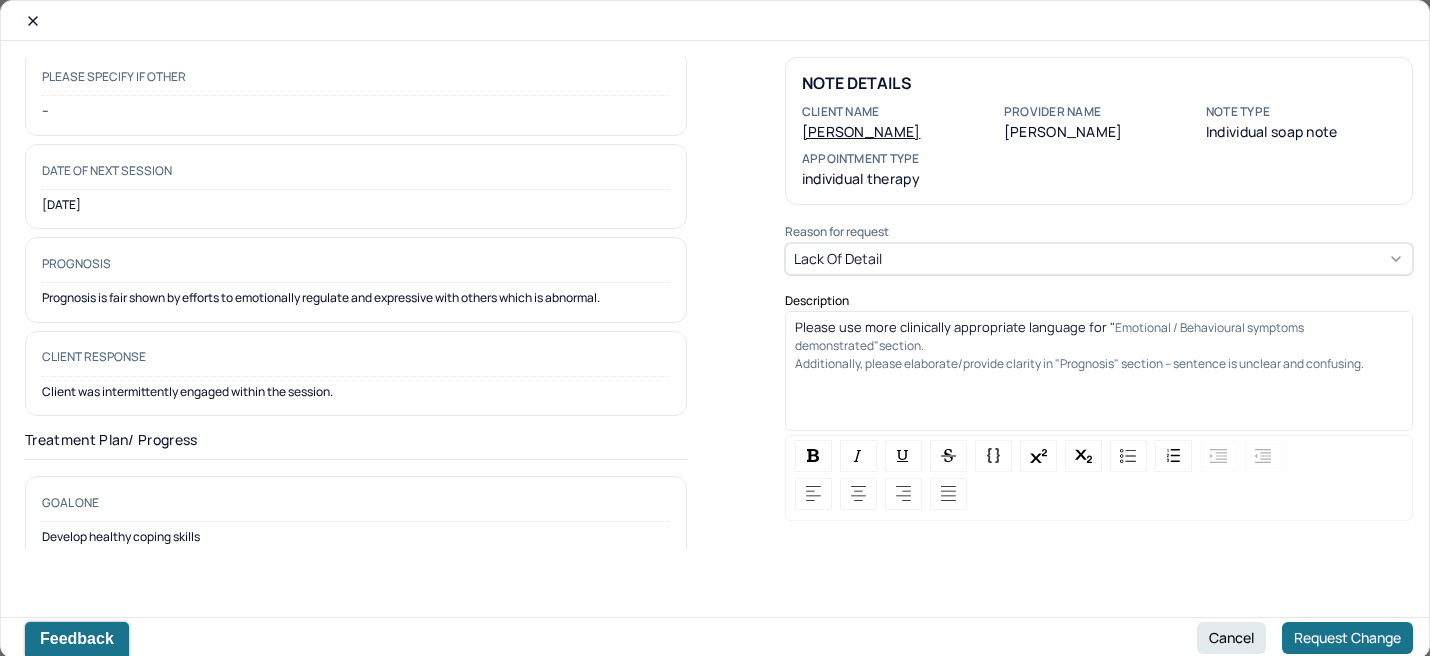 click on "Additionally, please elaborate/provide clarity in "Prognosis" section -- sentence is unclear and confusing." at bounding box center [1099, 372] 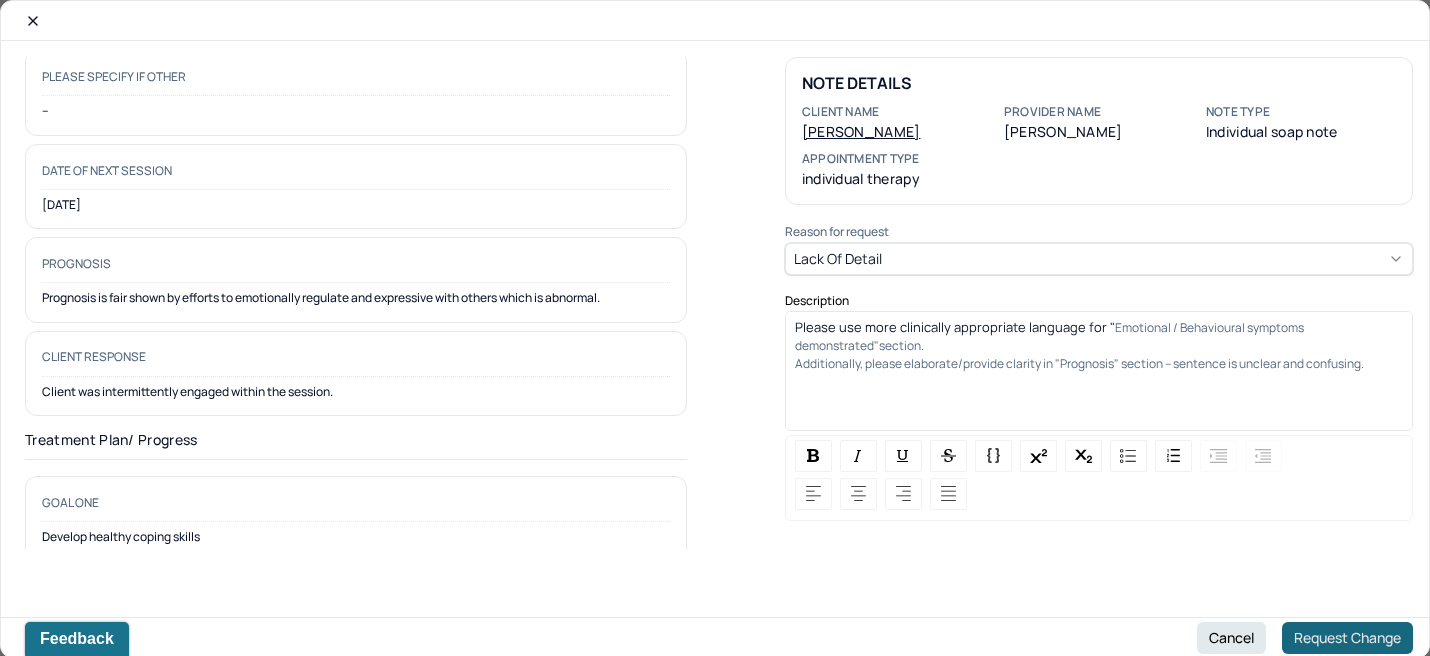 click on "Request Change" at bounding box center [1347, 638] 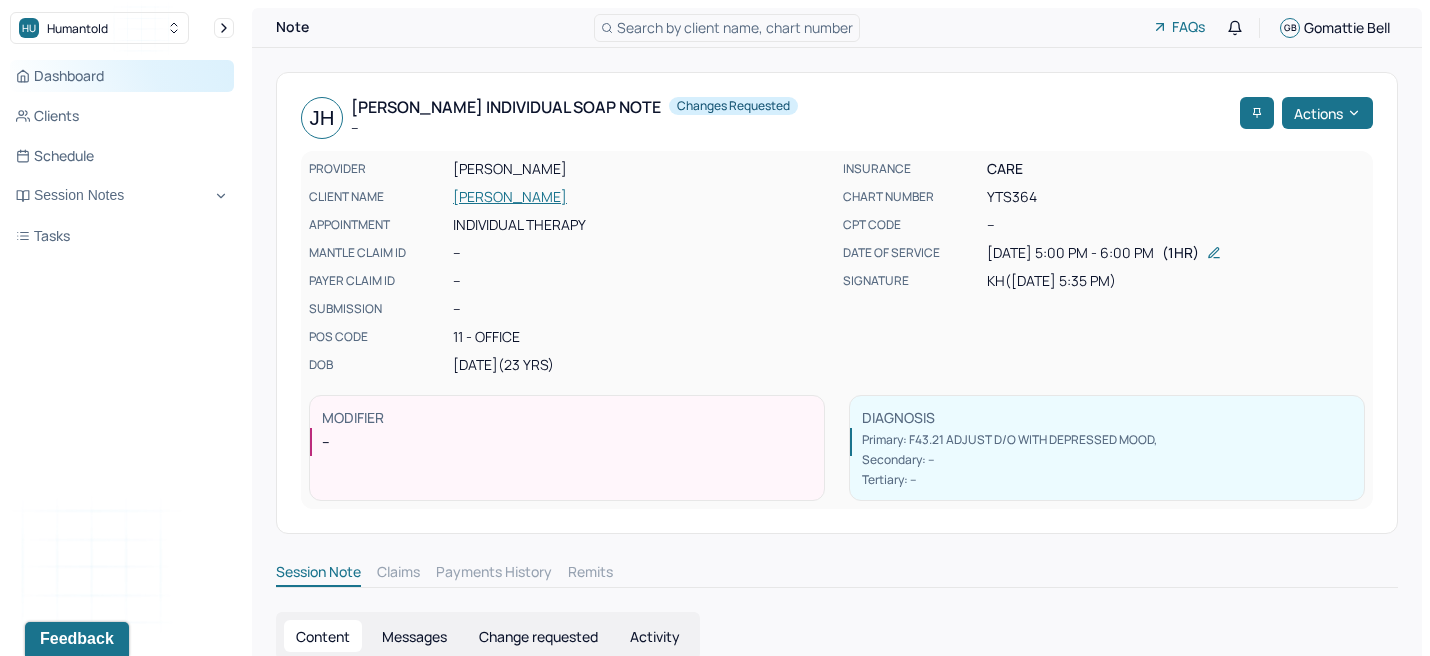 click on "Dashboard" at bounding box center (122, 76) 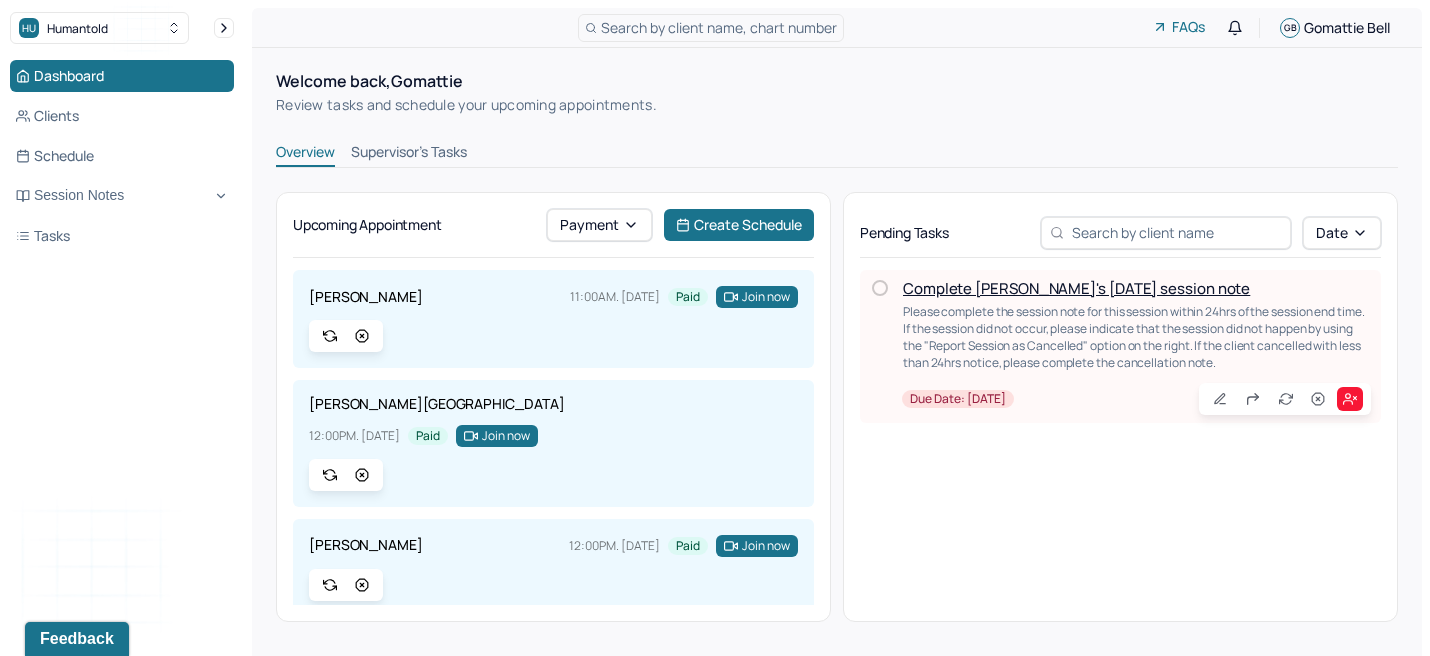 click on "Supervisor's Tasks" at bounding box center [409, 154] 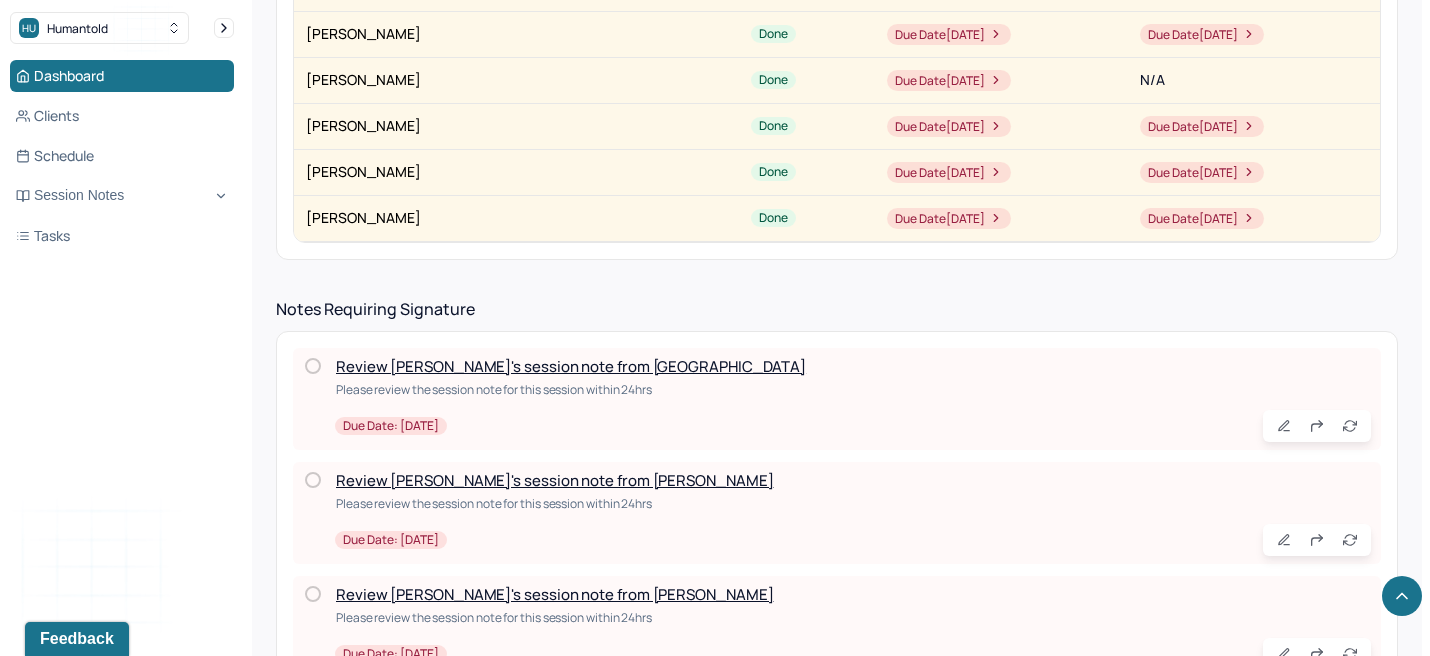 scroll, scrollTop: 643, scrollLeft: 0, axis: vertical 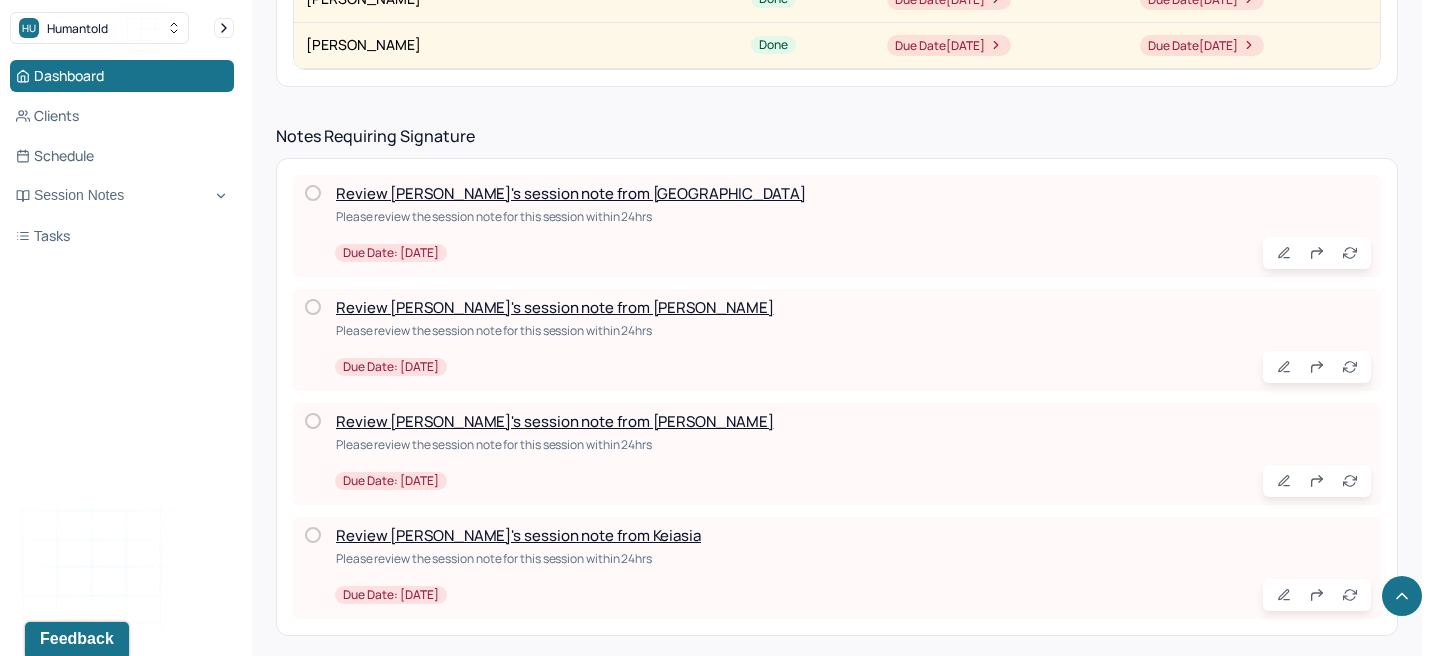 click on "Review [PERSON_NAME]'s session note from [GEOGRAPHIC_DATA]" at bounding box center (571, 193) 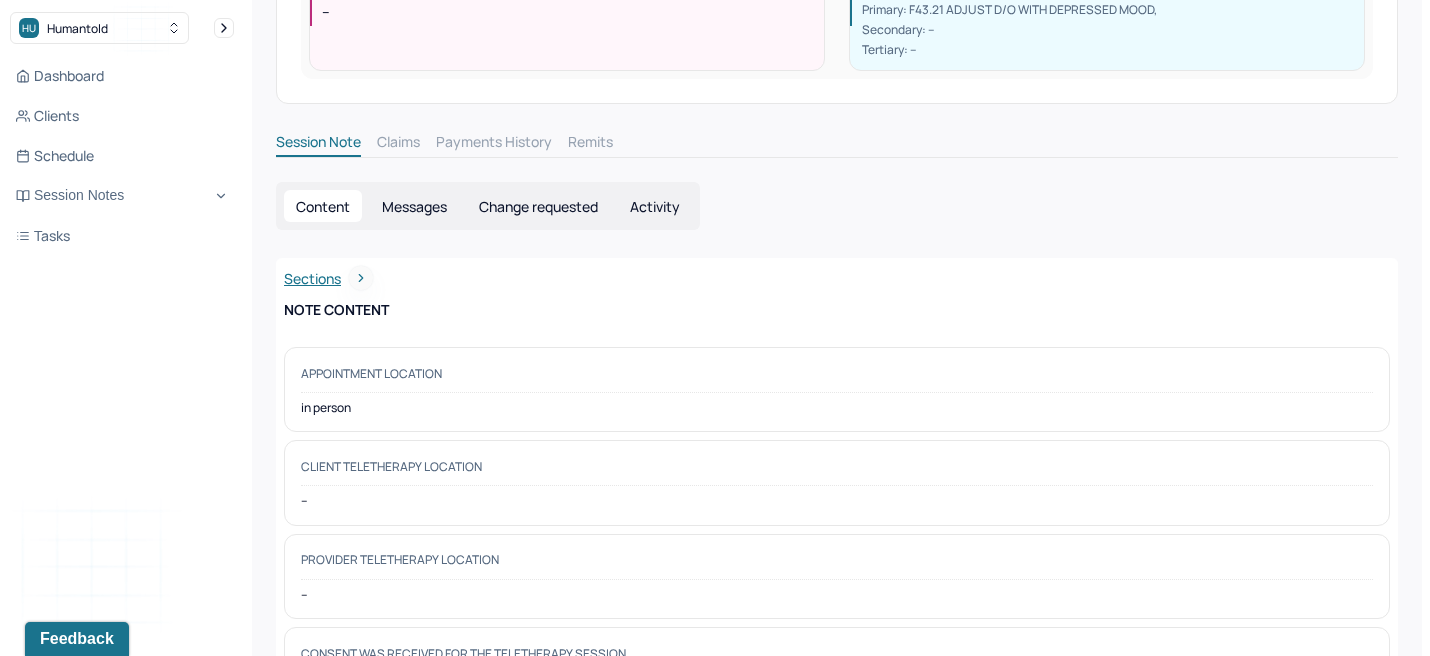 scroll, scrollTop: 0, scrollLeft: 0, axis: both 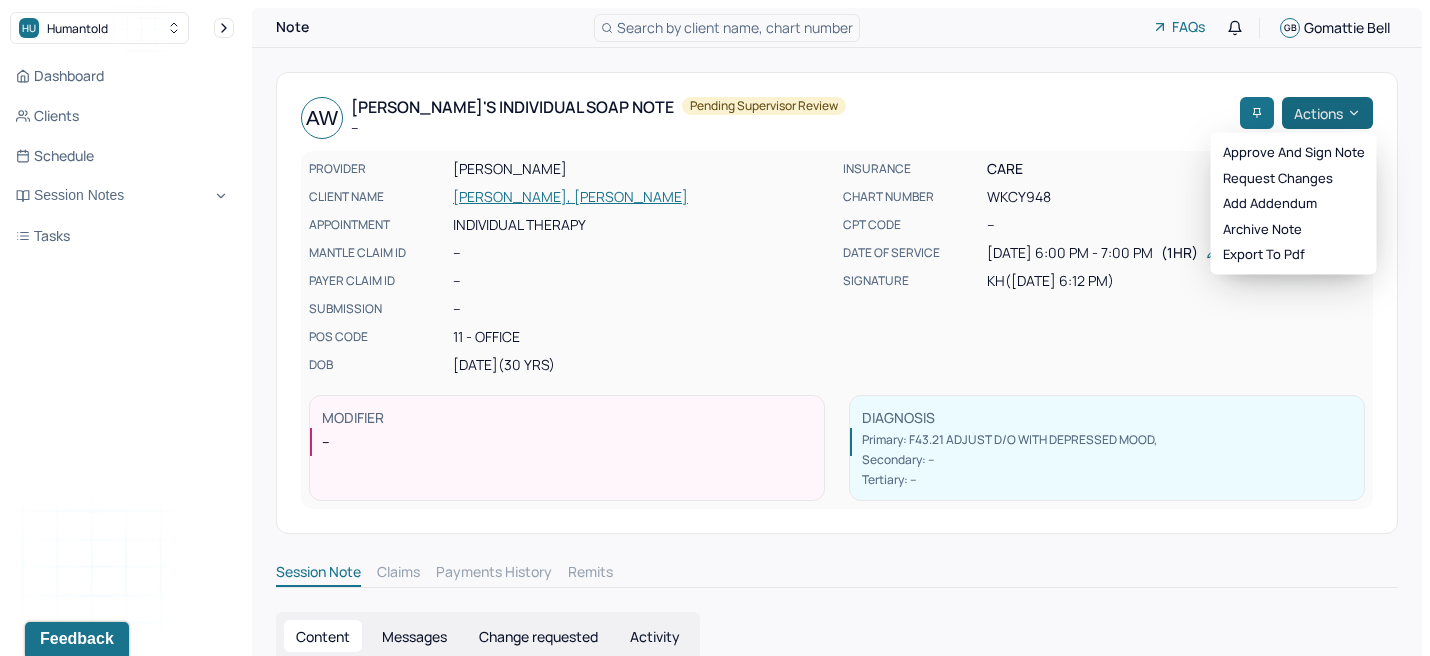 click on "Actions" at bounding box center [1327, 113] 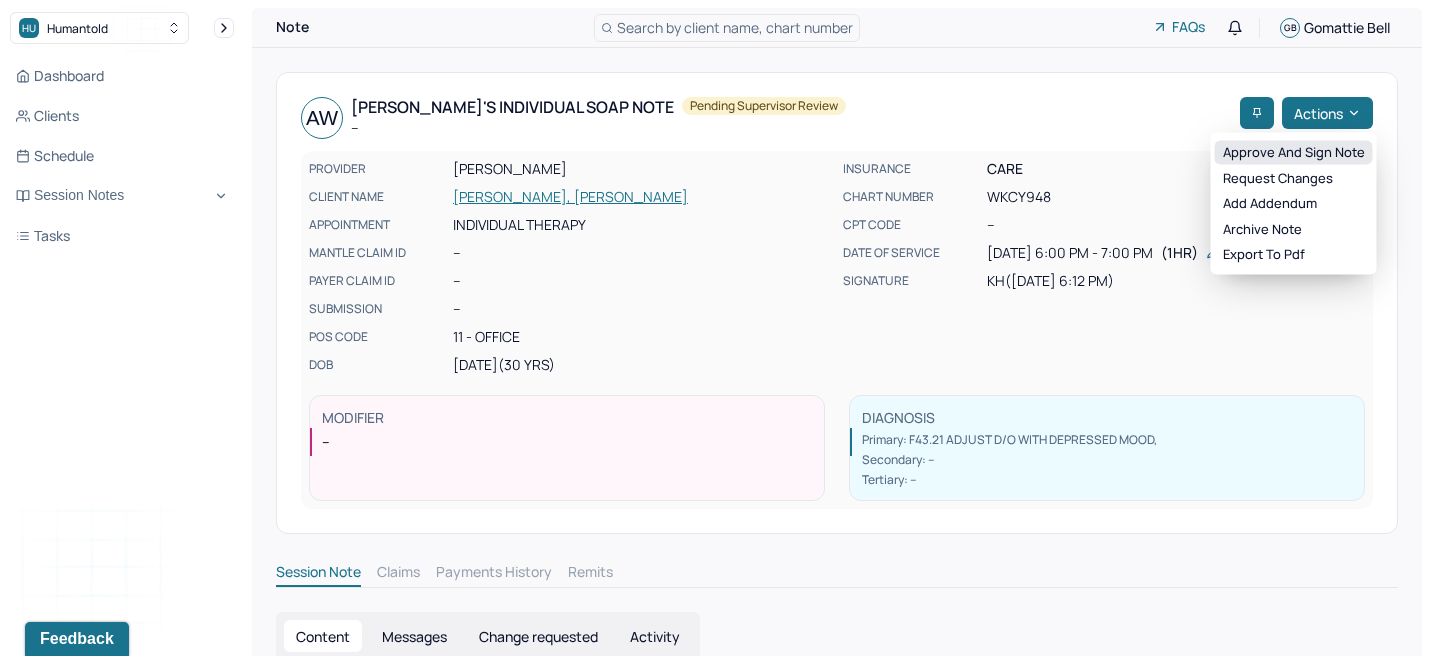 click on "Approve and sign note" at bounding box center (1294, 153) 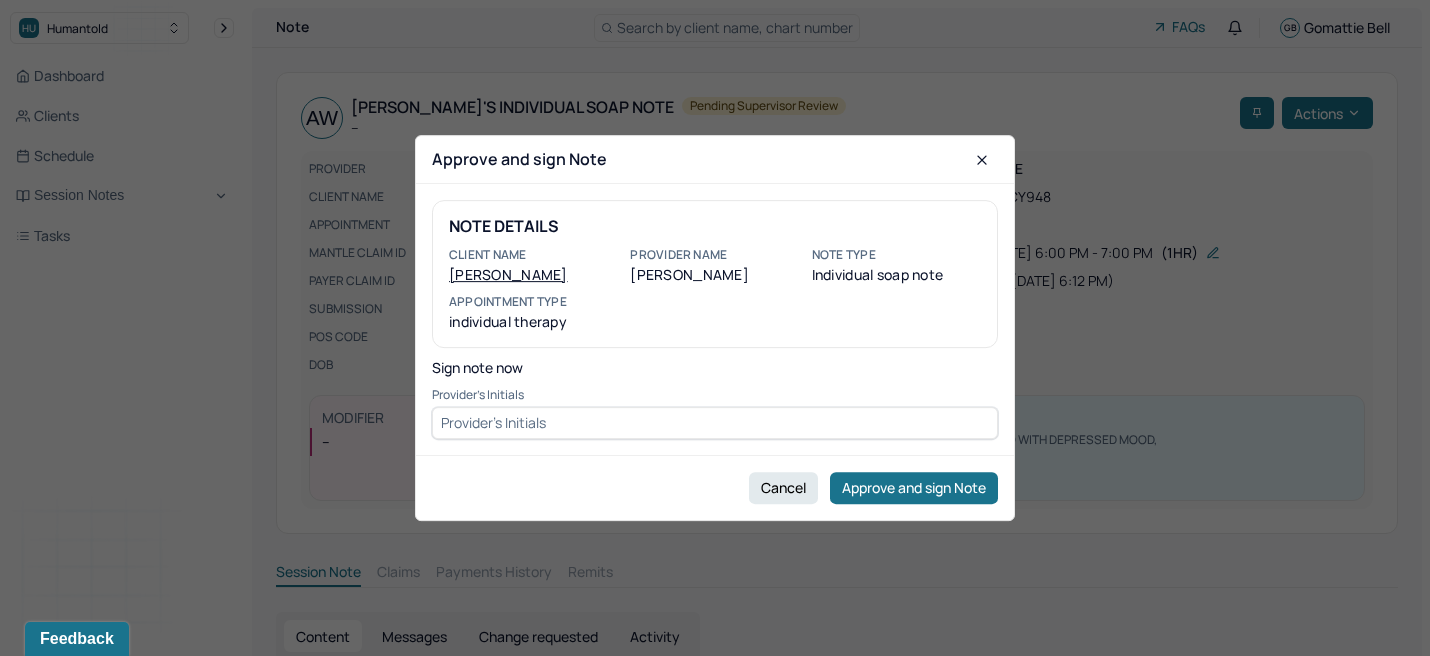 click at bounding box center [715, 423] 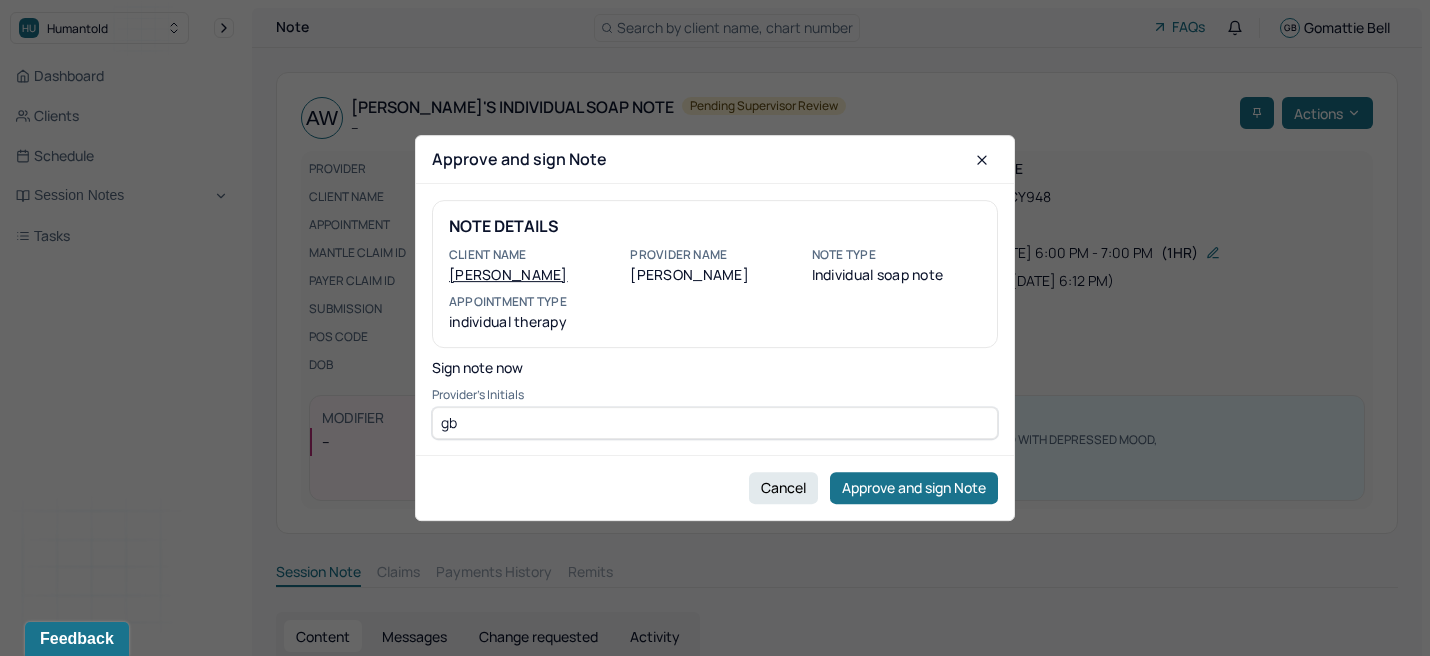 type on "gb" 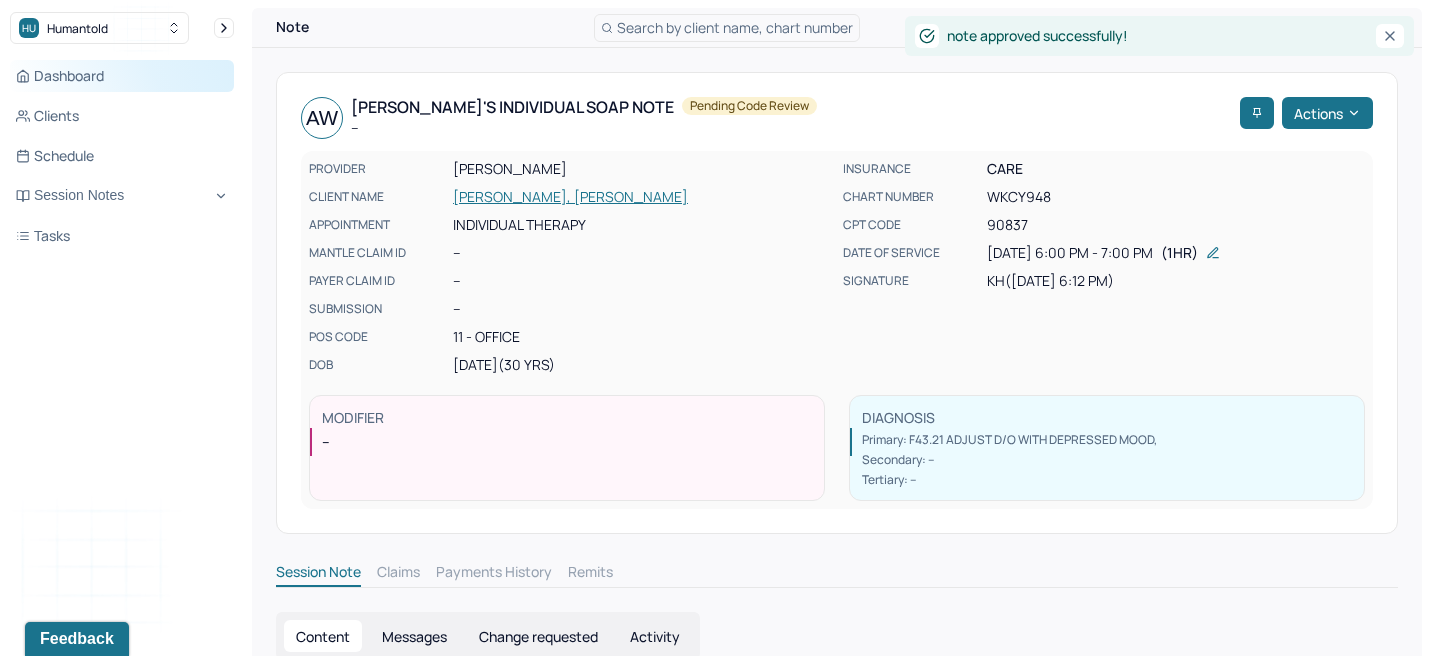 click on "Dashboard" at bounding box center [122, 76] 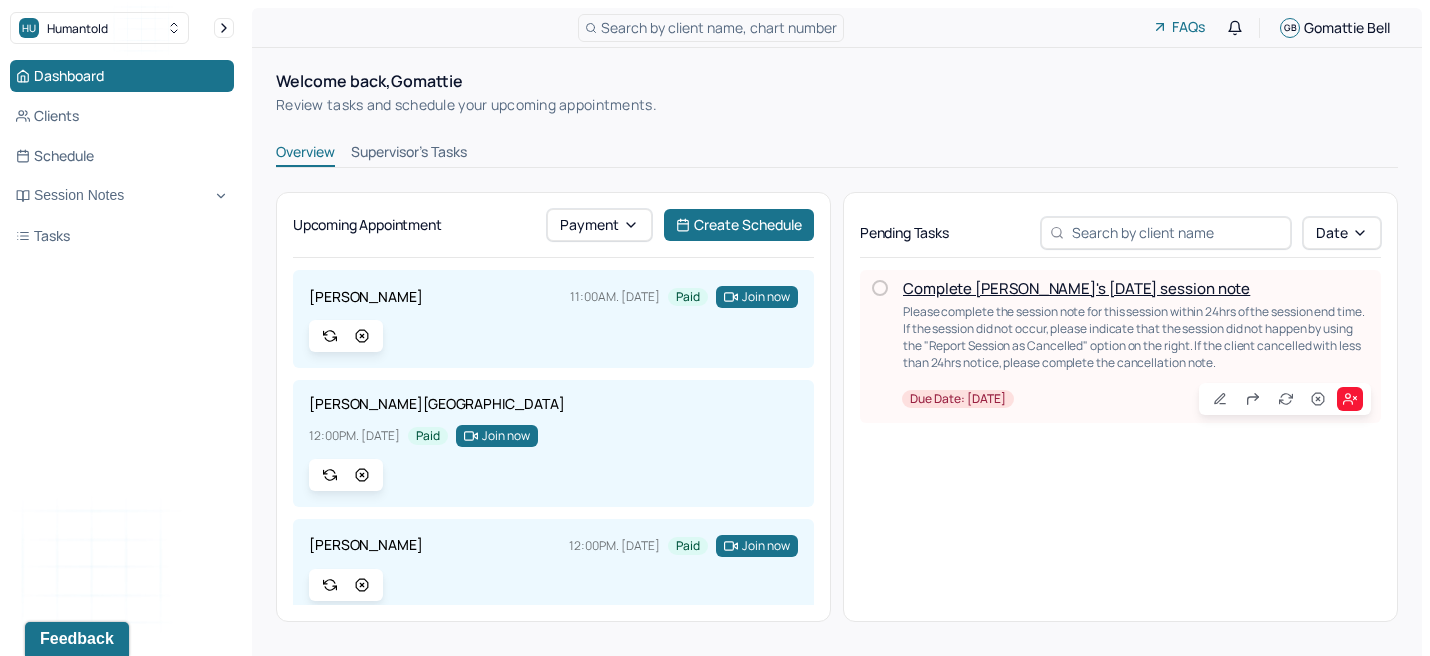 click on "Supervisor's Tasks" at bounding box center (409, 154) 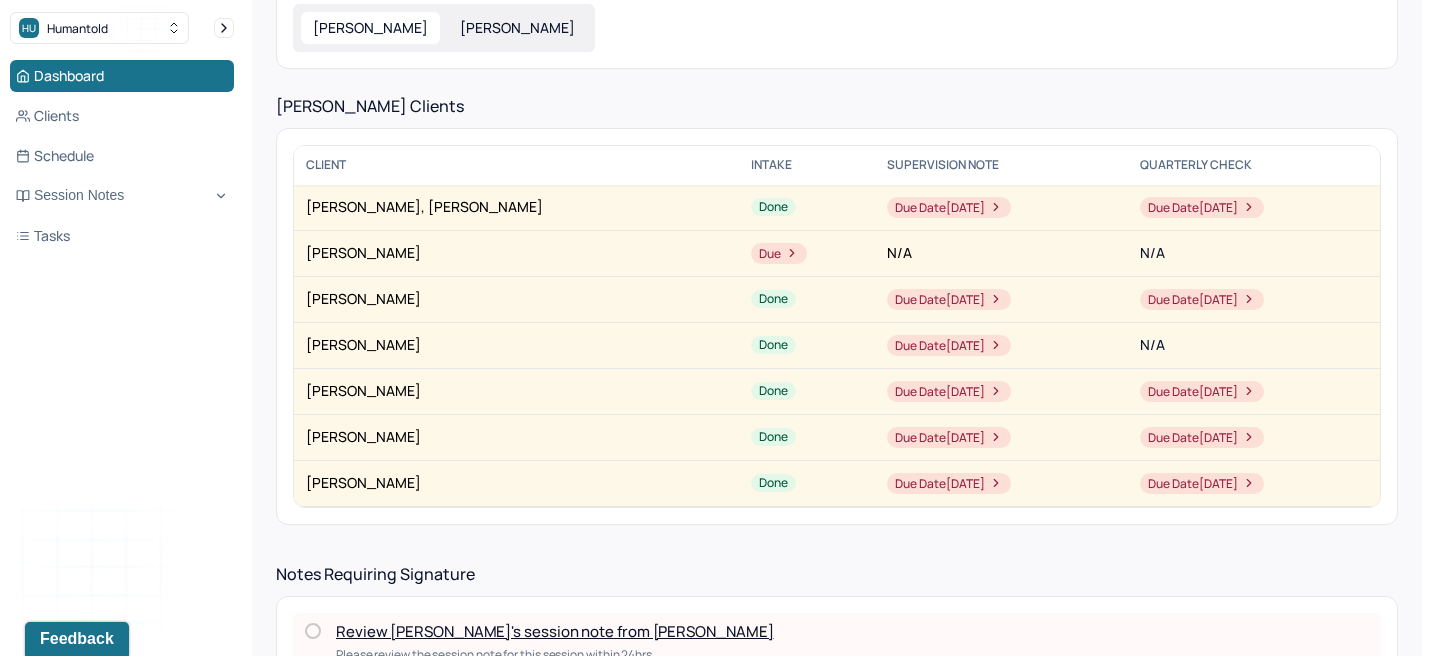 scroll, scrollTop: 530, scrollLeft: 0, axis: vertical 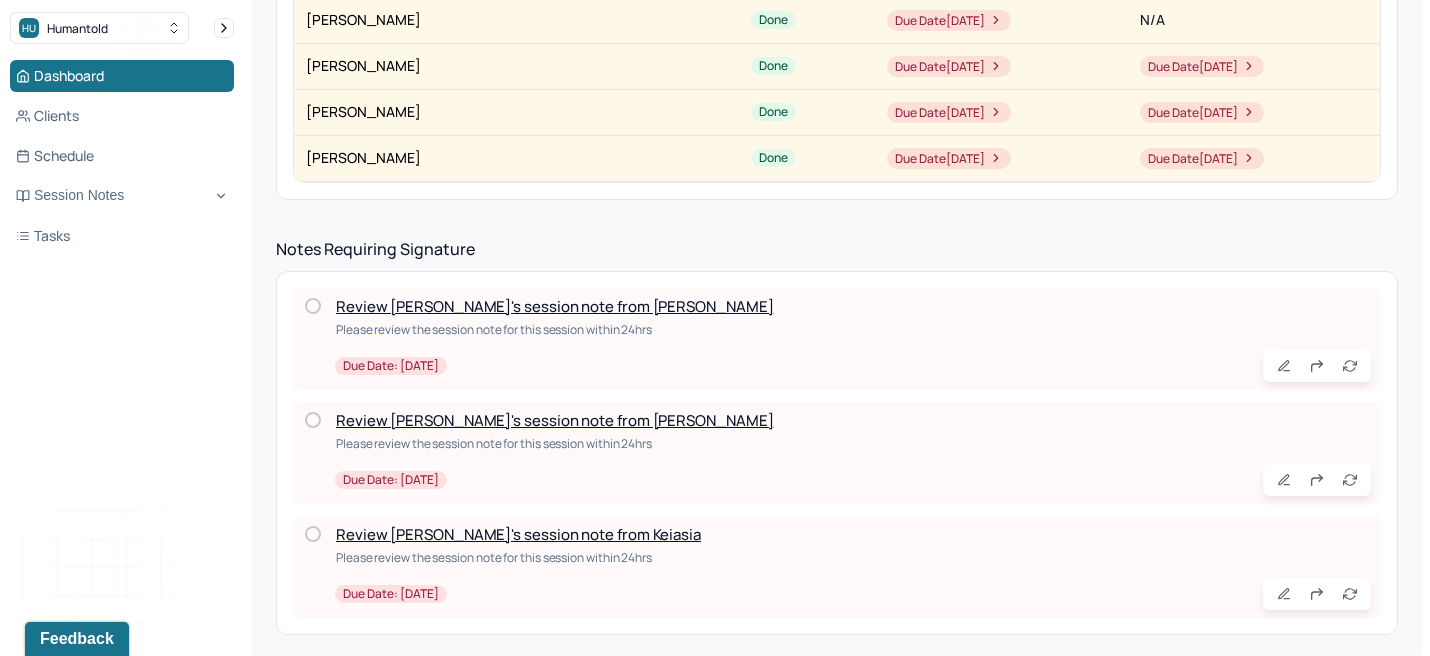 click on "Review [PERSON_NAME]'s session note from [PERSON_NAME]" at bounding box center [554, 306] 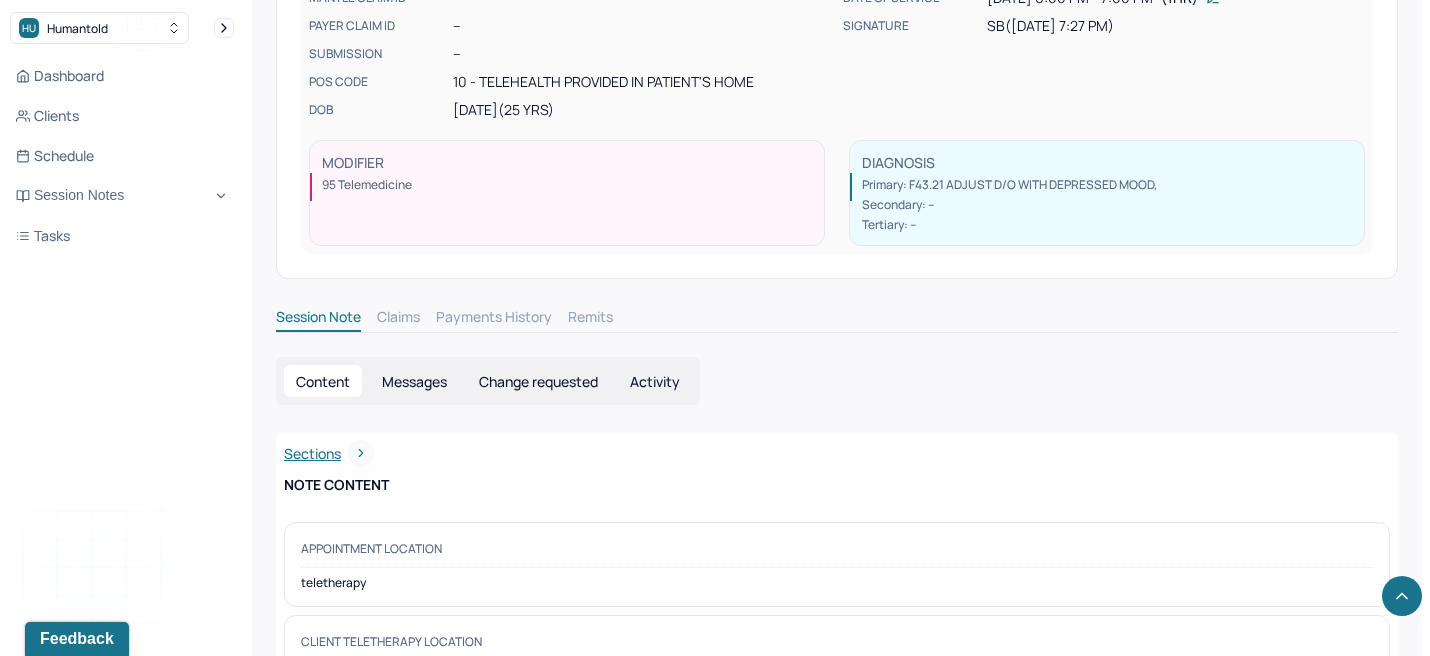 scroll, scrollTop: 0, scrollLeft: 0, axis: both 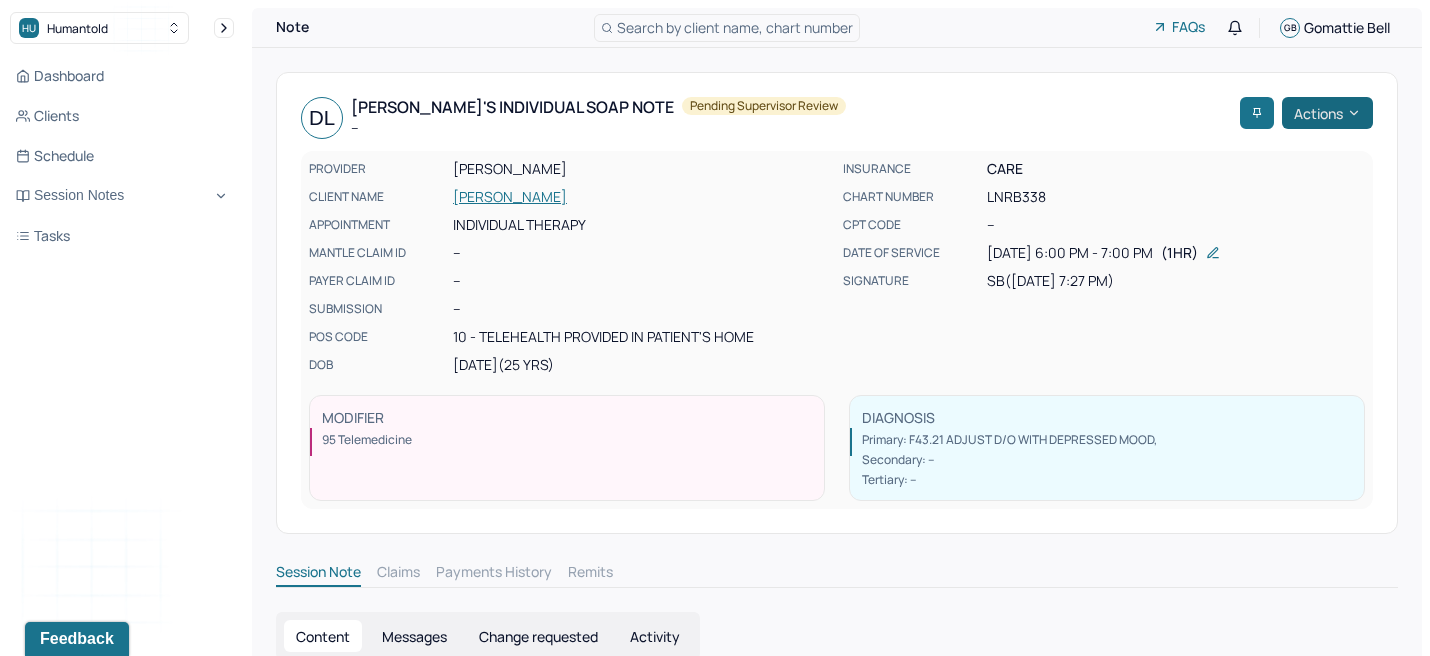 click on "Actions" at bounding box center (1327, 113) 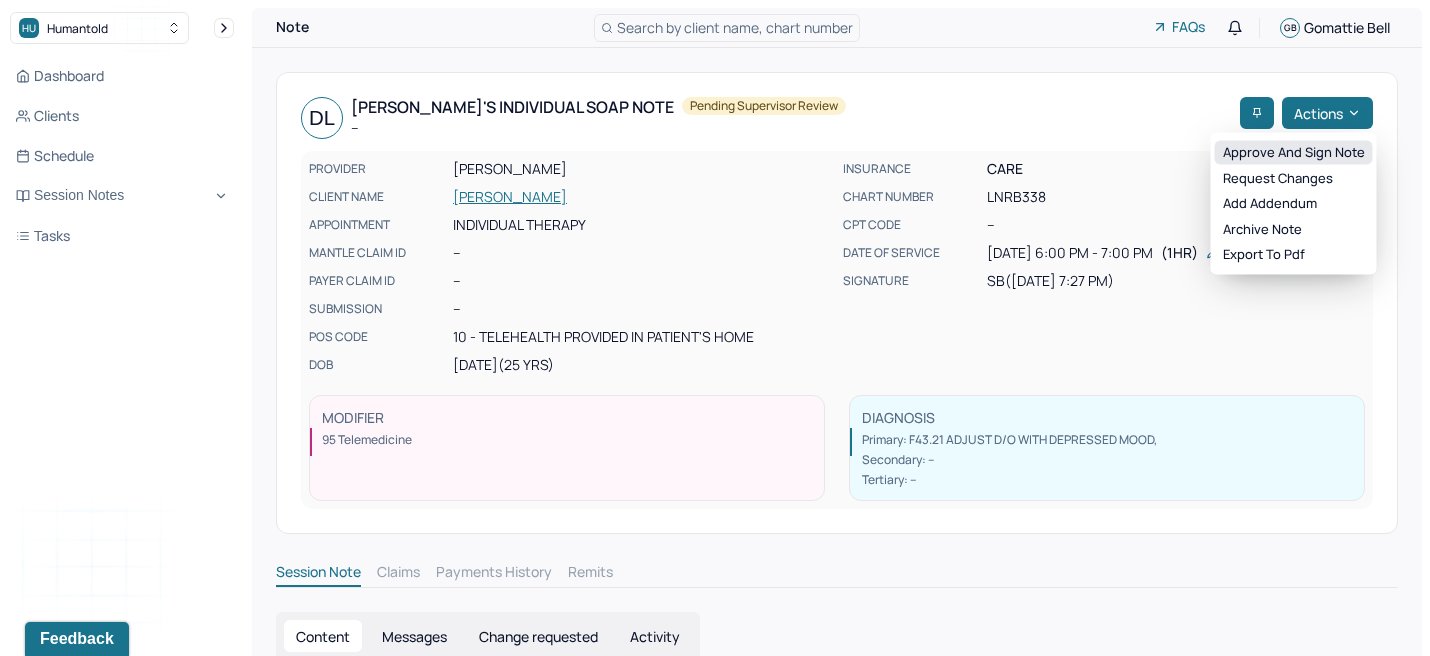 click on "Approve and sign note" at bounding box center (1294, 153) 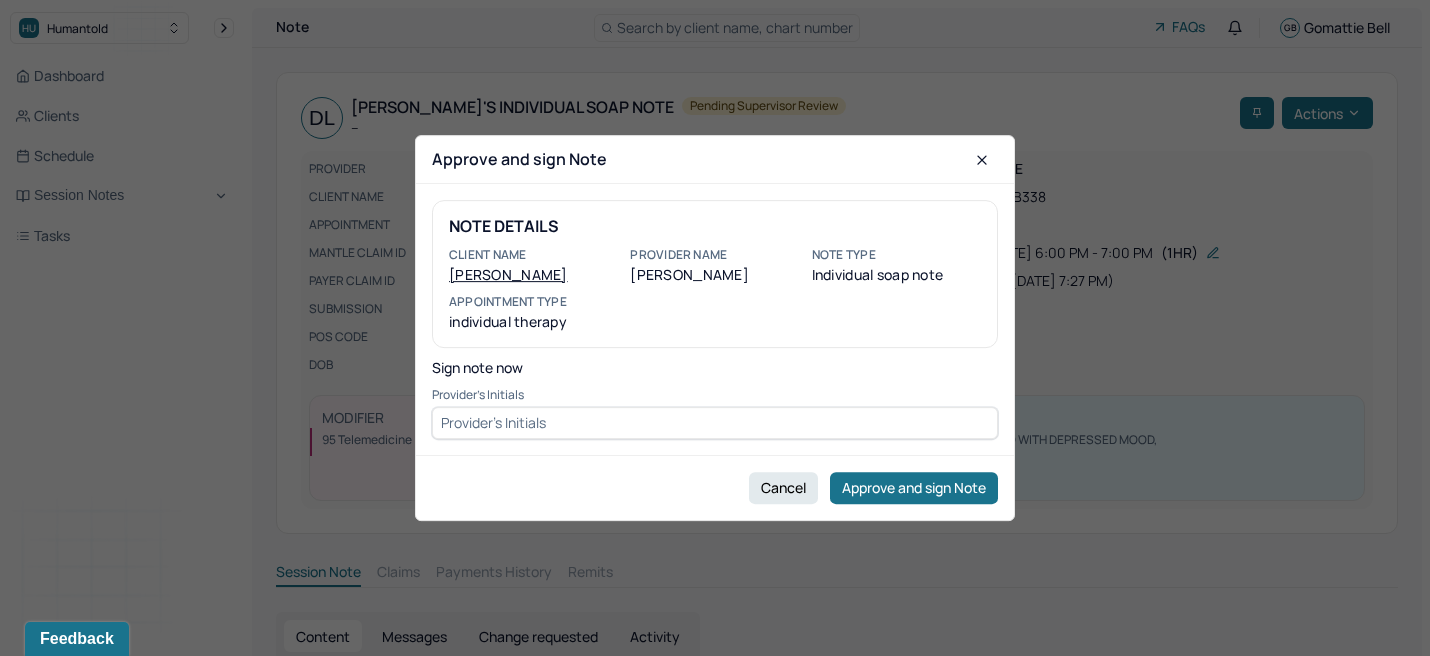 click at bounding box center (715, 423) 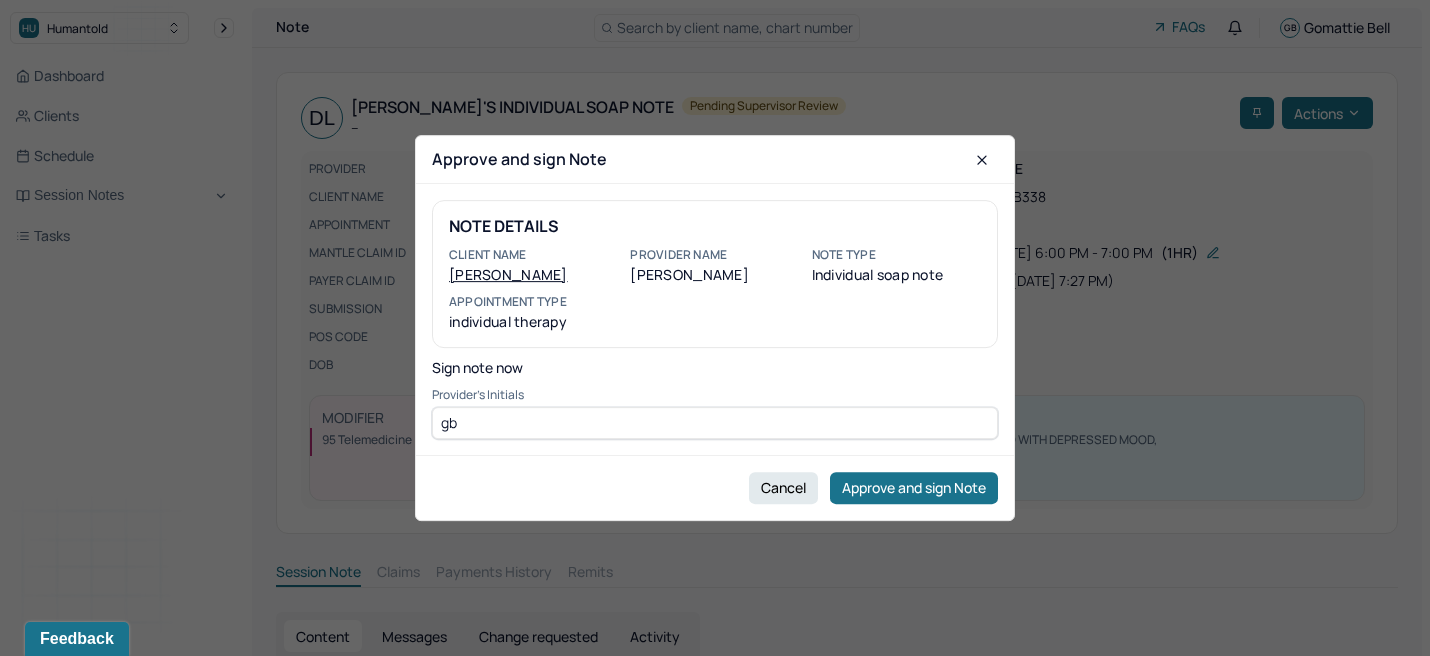 type on "gb" 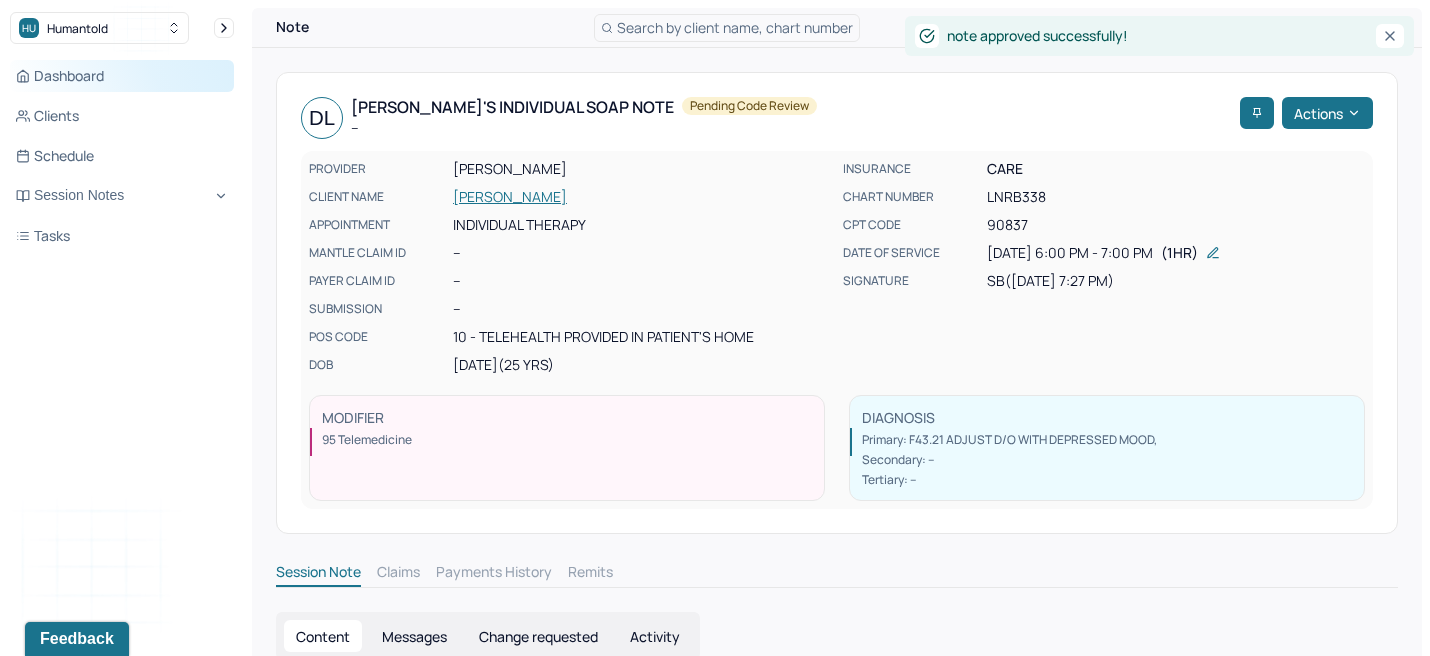 click on "Dashboard" at bounding box center [122, 76] 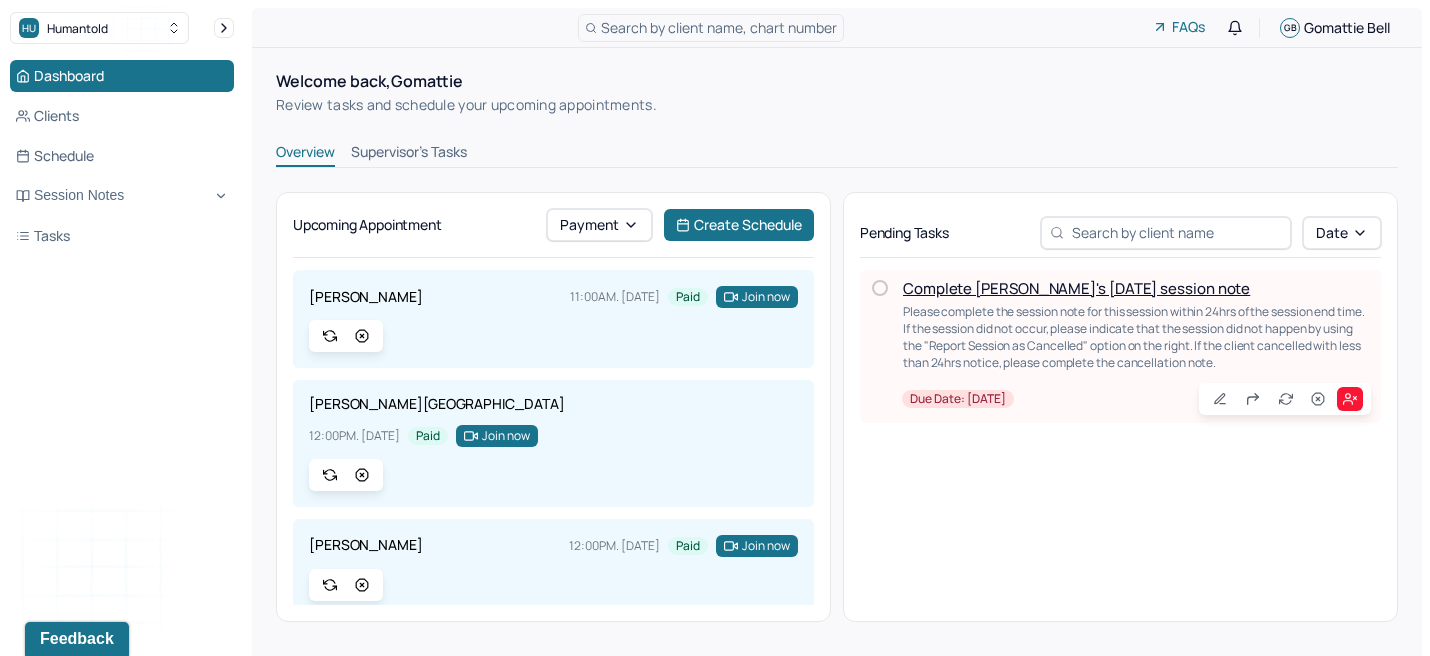 click on "Supervisor's Tasks" at bounding box center [409, 154] 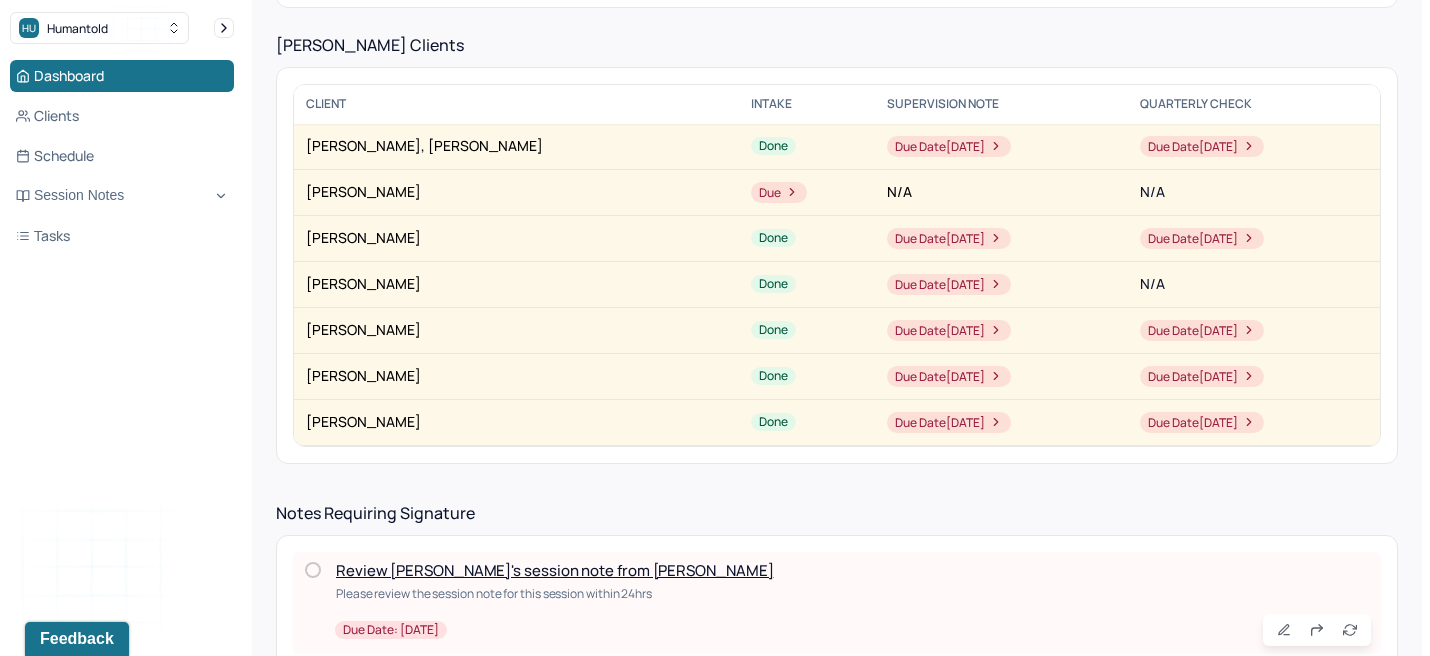 scroll, scrollTop: 417, scrollLeft: 0, axis: vertical 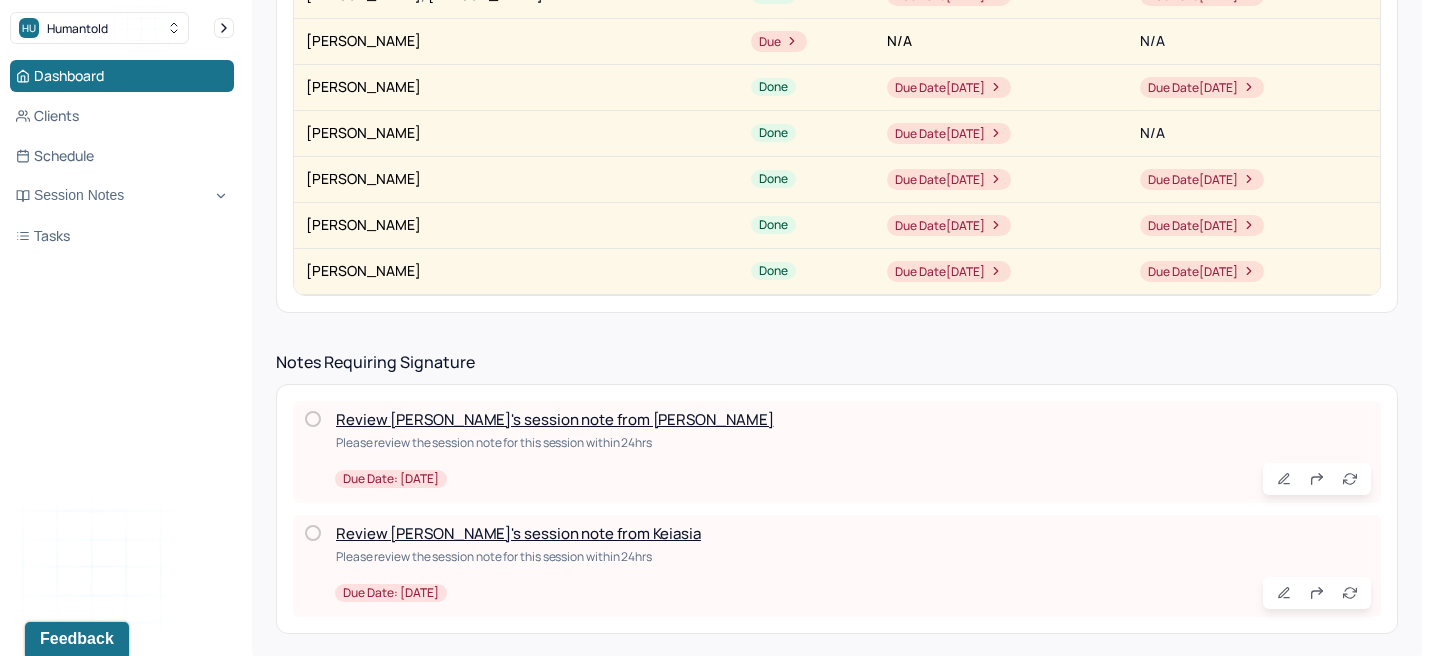 click on "Review [PERSON_NAME]'s session note from [PERSON_NAME]" at bounding box center [554, 419] 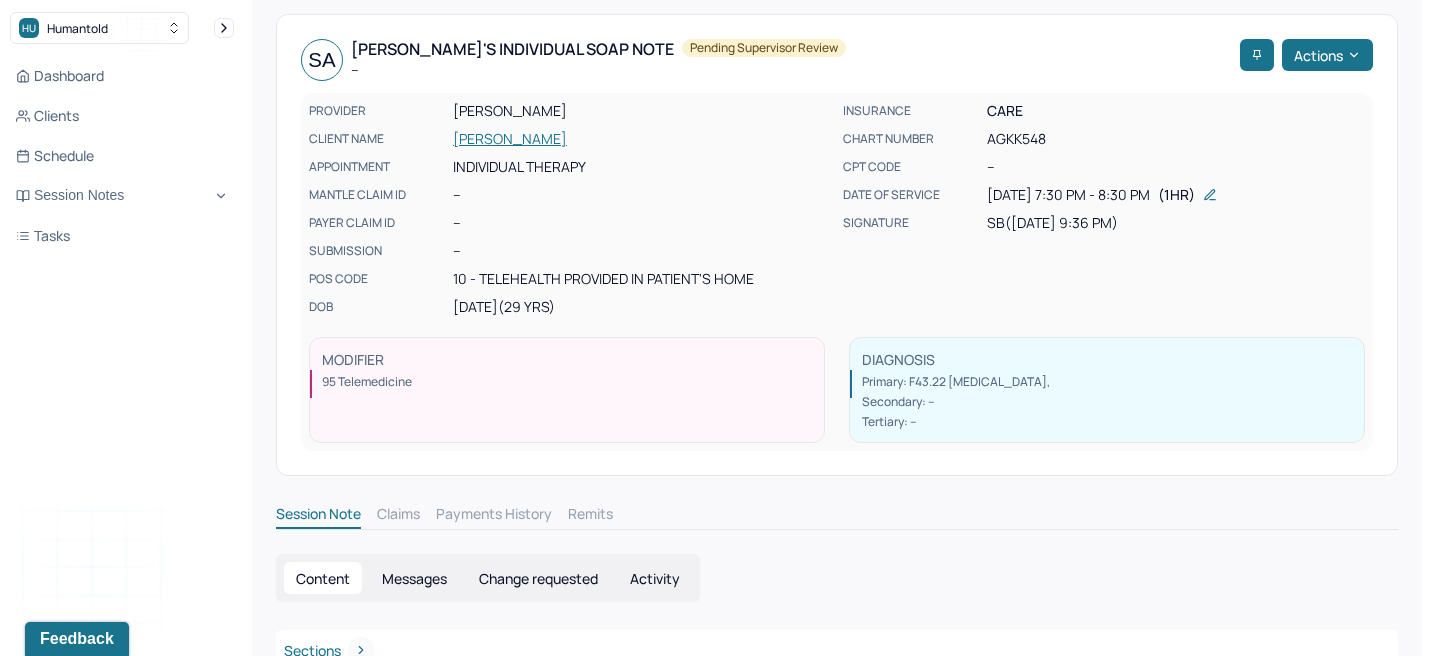 scroll, scrollTop: 0, scrollLeft: 0, axis: both 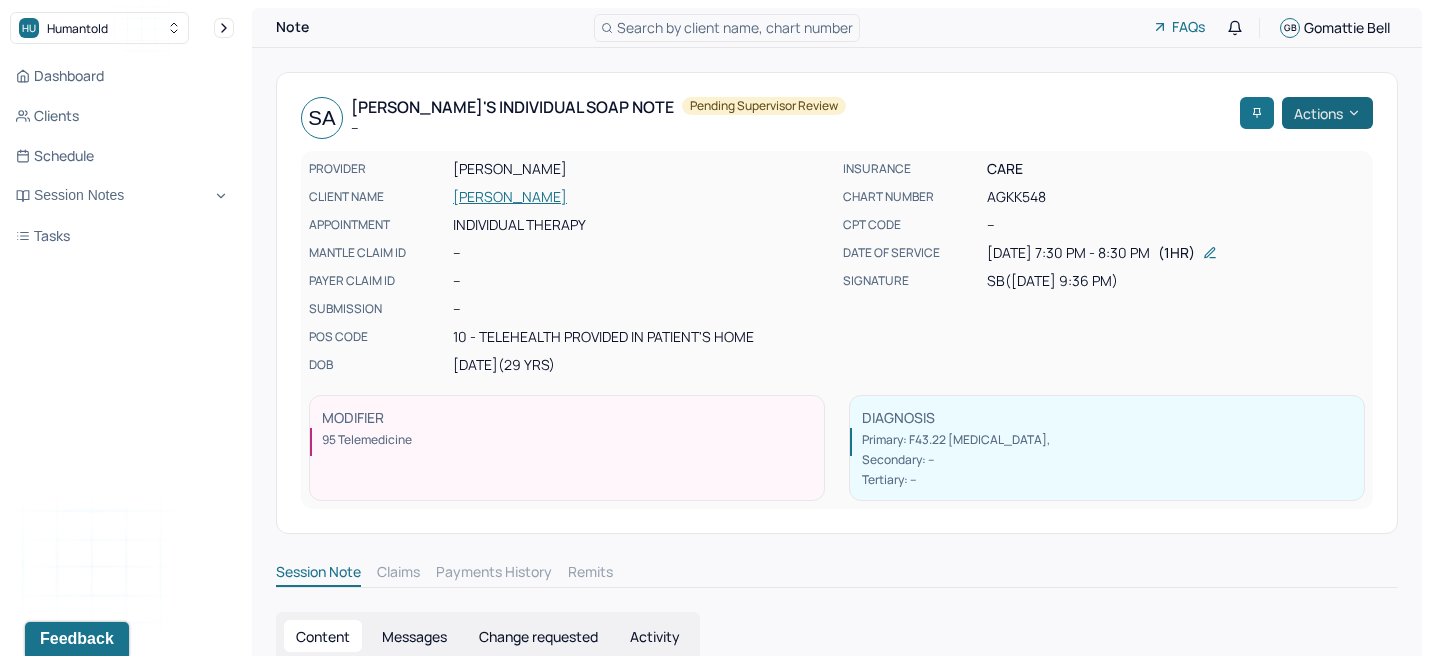 click on "Actions" at bounding box center [1327, 113] 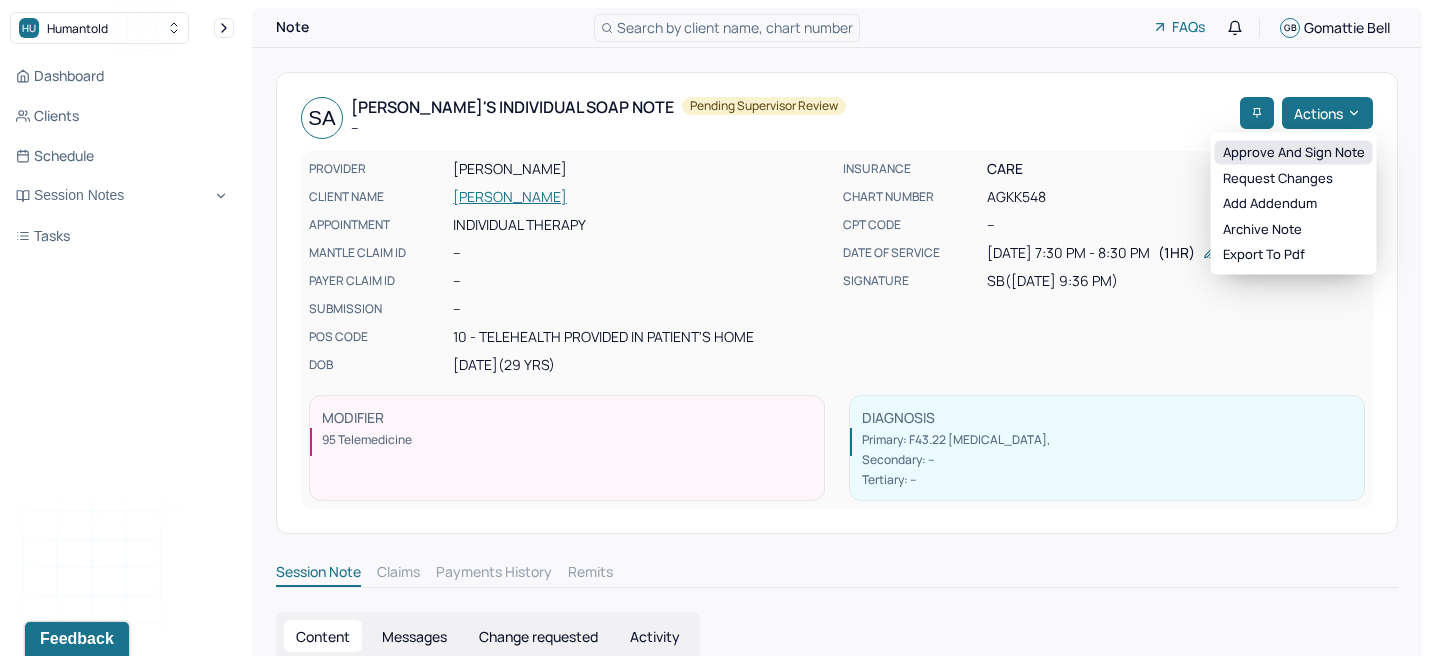 click on "Approve and sign note" at bounding box center [1294, 153] 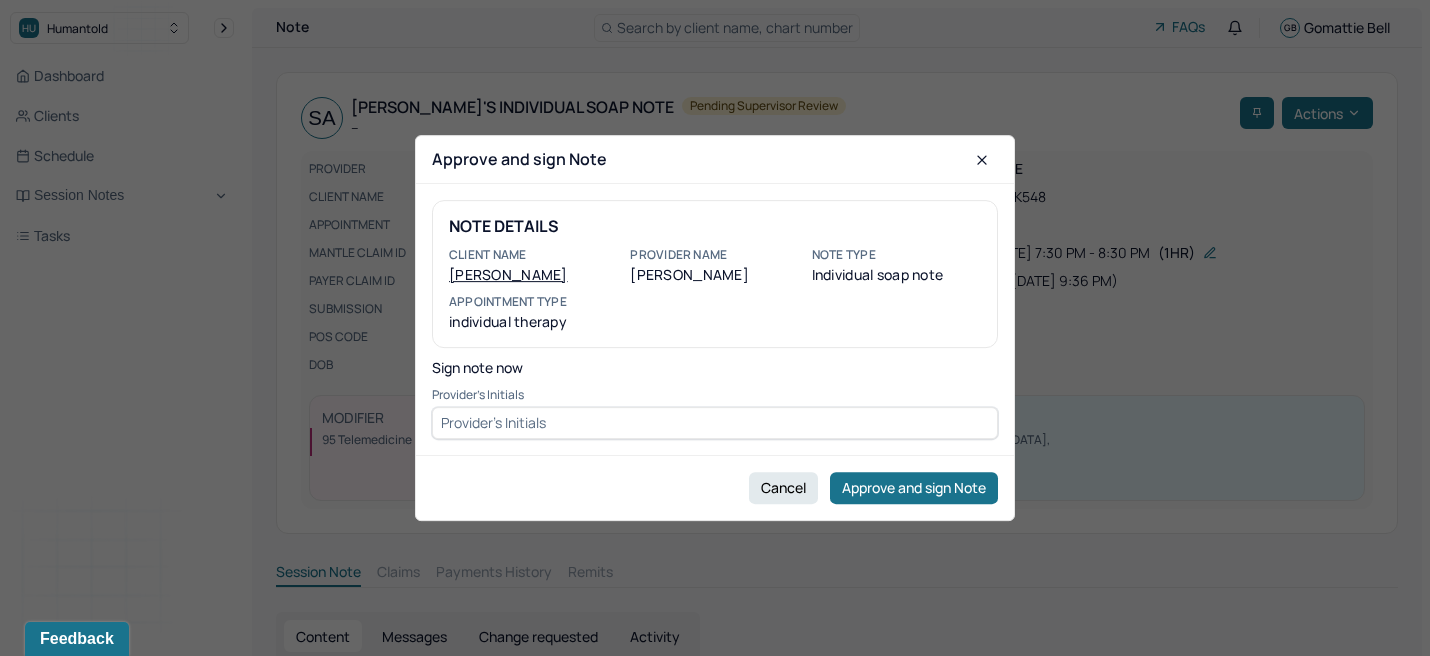 click at bounding box center (715, 423) 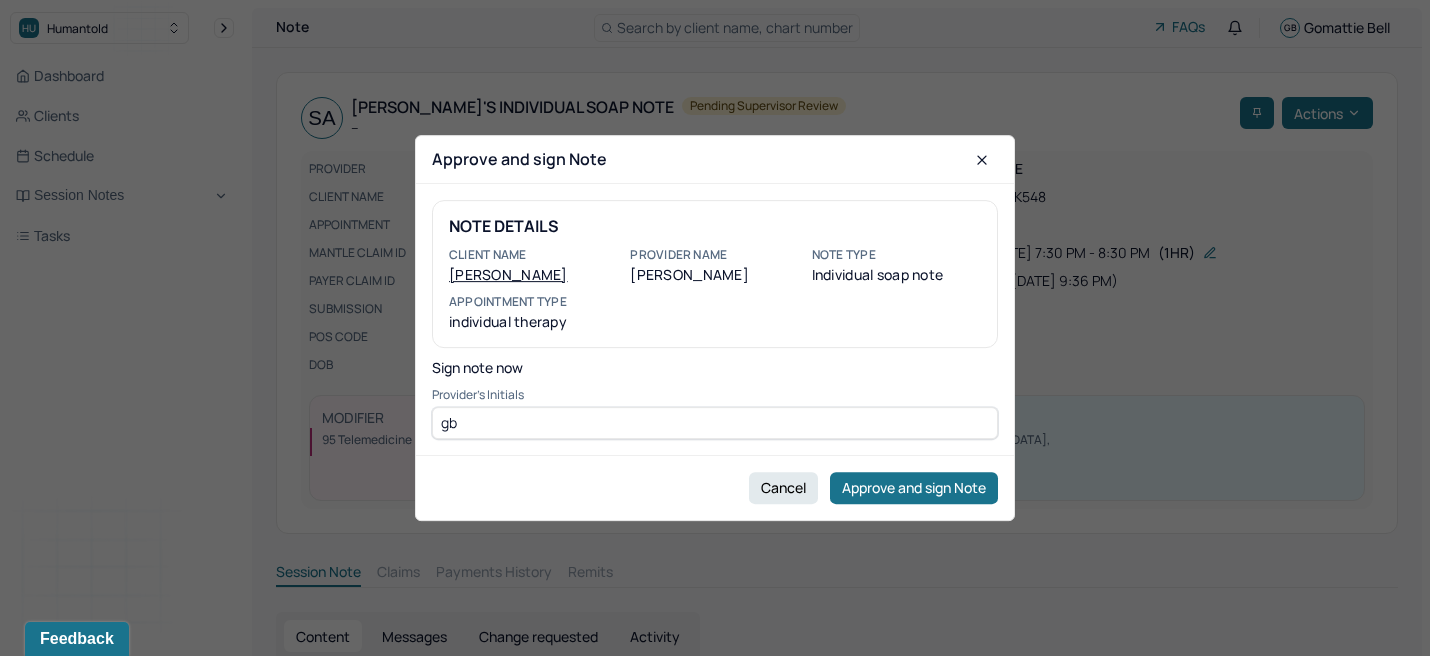 type on "gb" 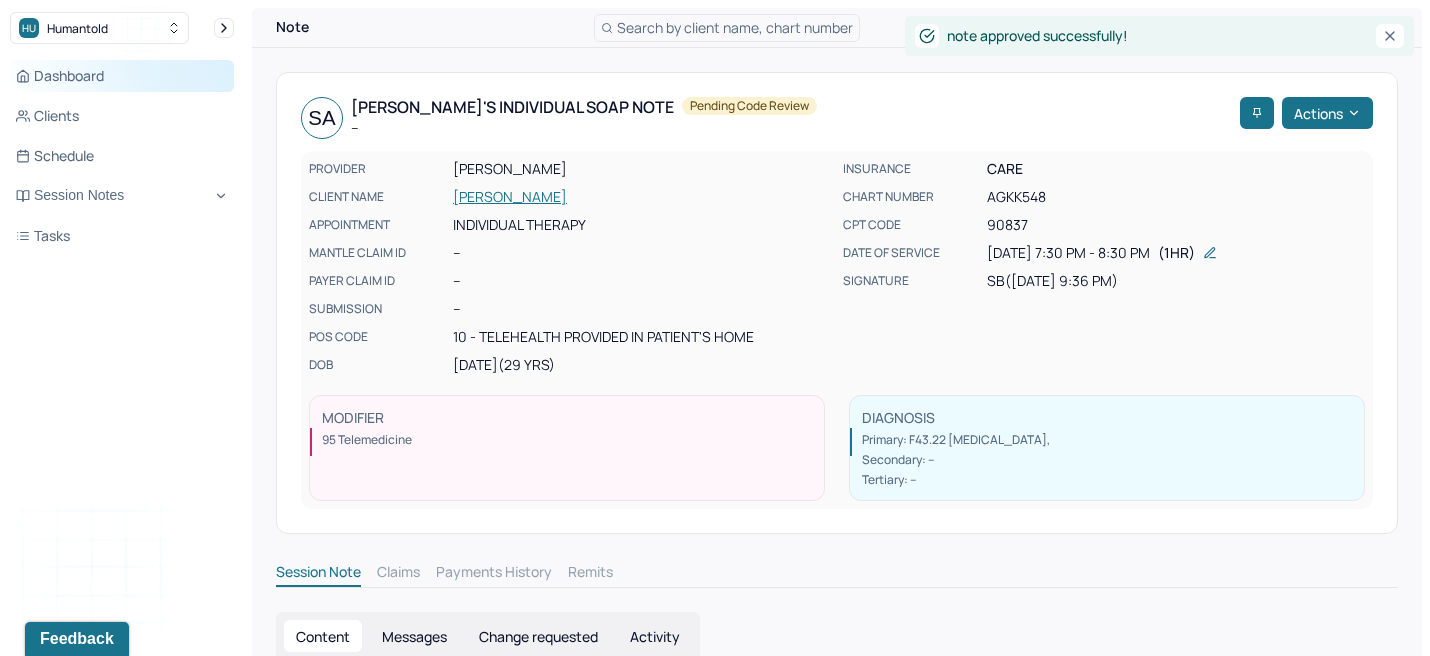 click on "Dashboard" at bounding box center [122, 76] 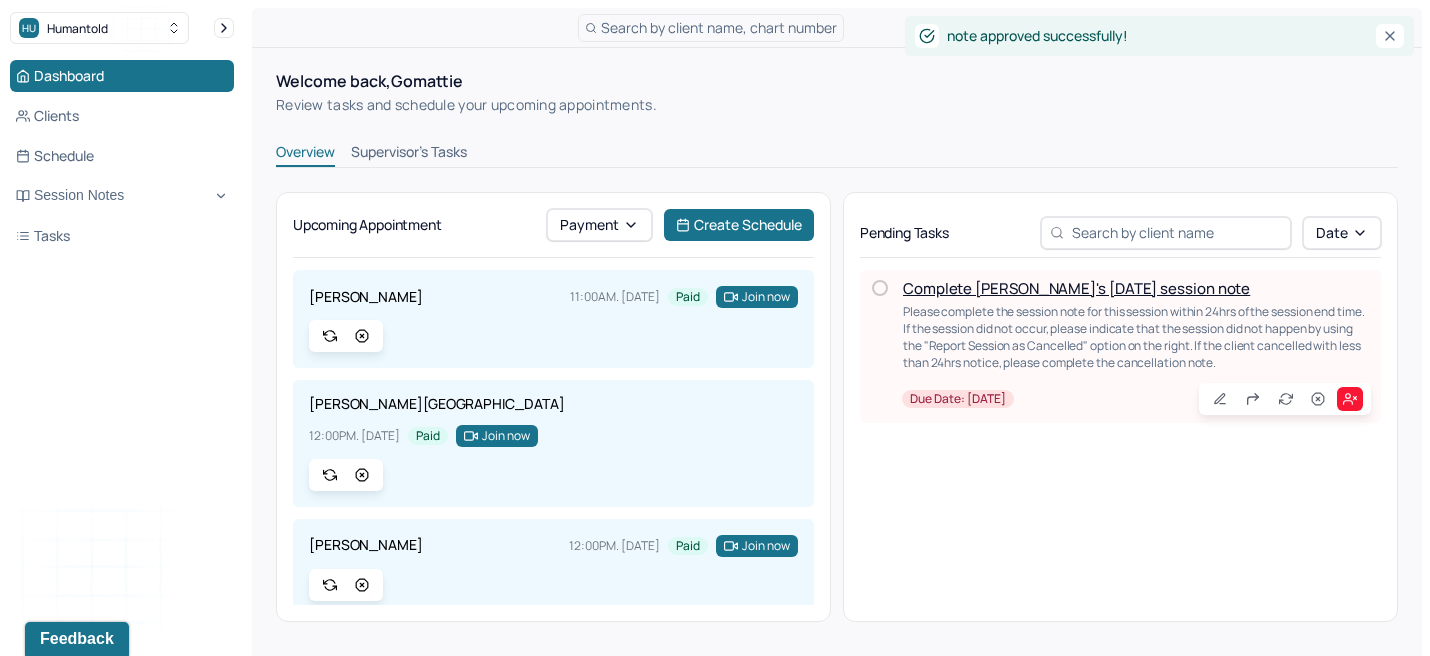 click on "Supervisor's Tasks" at bounding box center [409, 154] 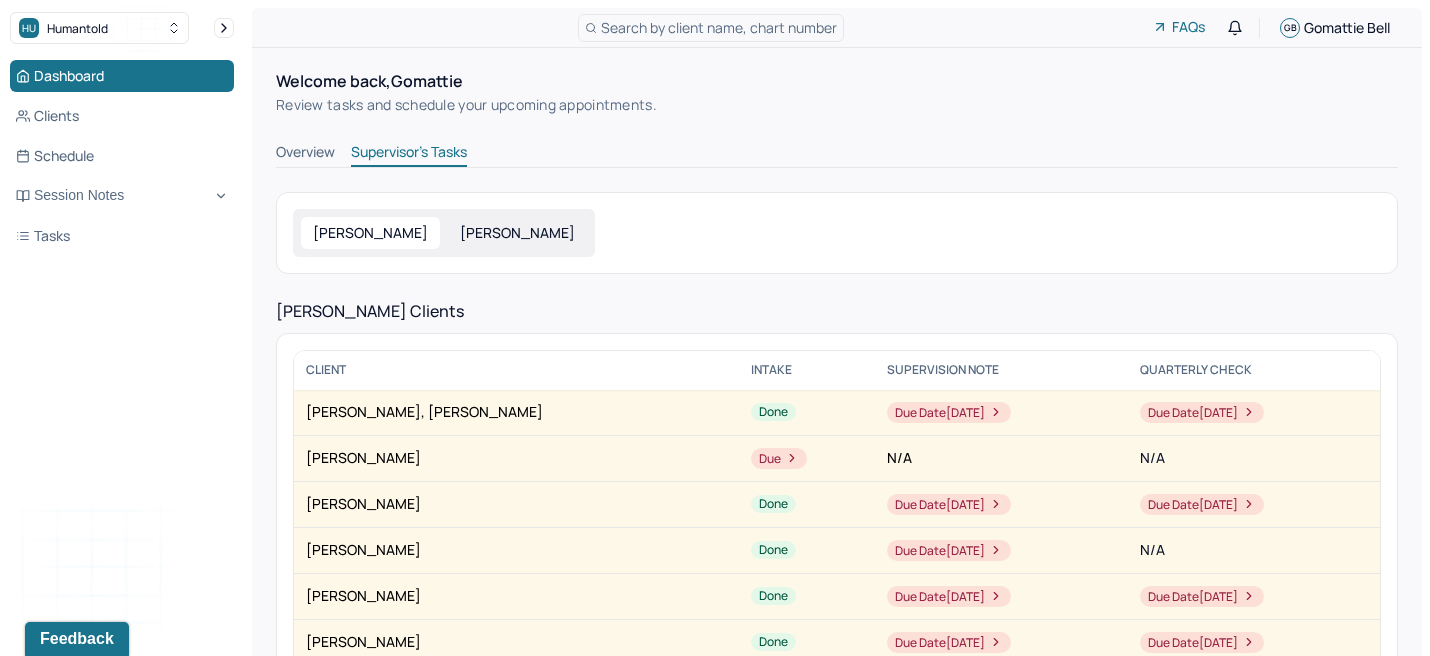 scroll, scrollTop: 417, scrollLeft: 0, axis: vertical 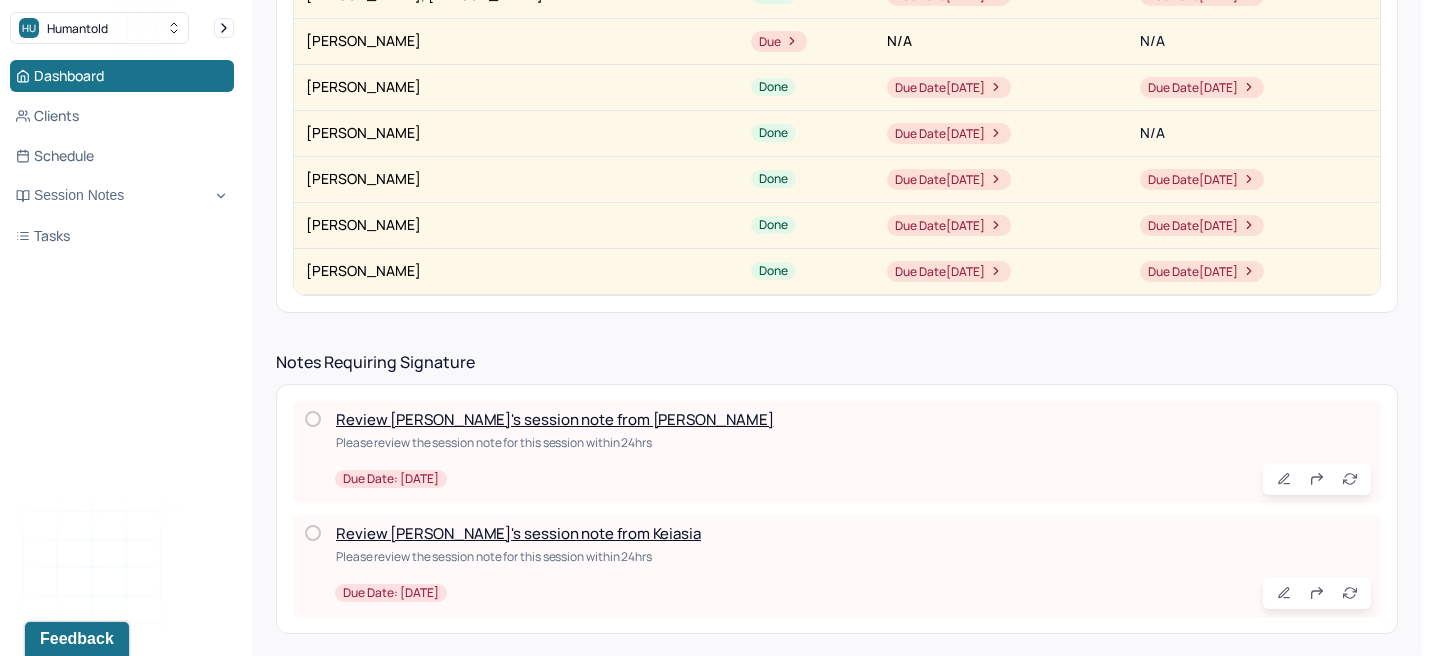 click on "Review [PERSON_NAME]'s session note from Keiasia" at bounding box center [518, 533] 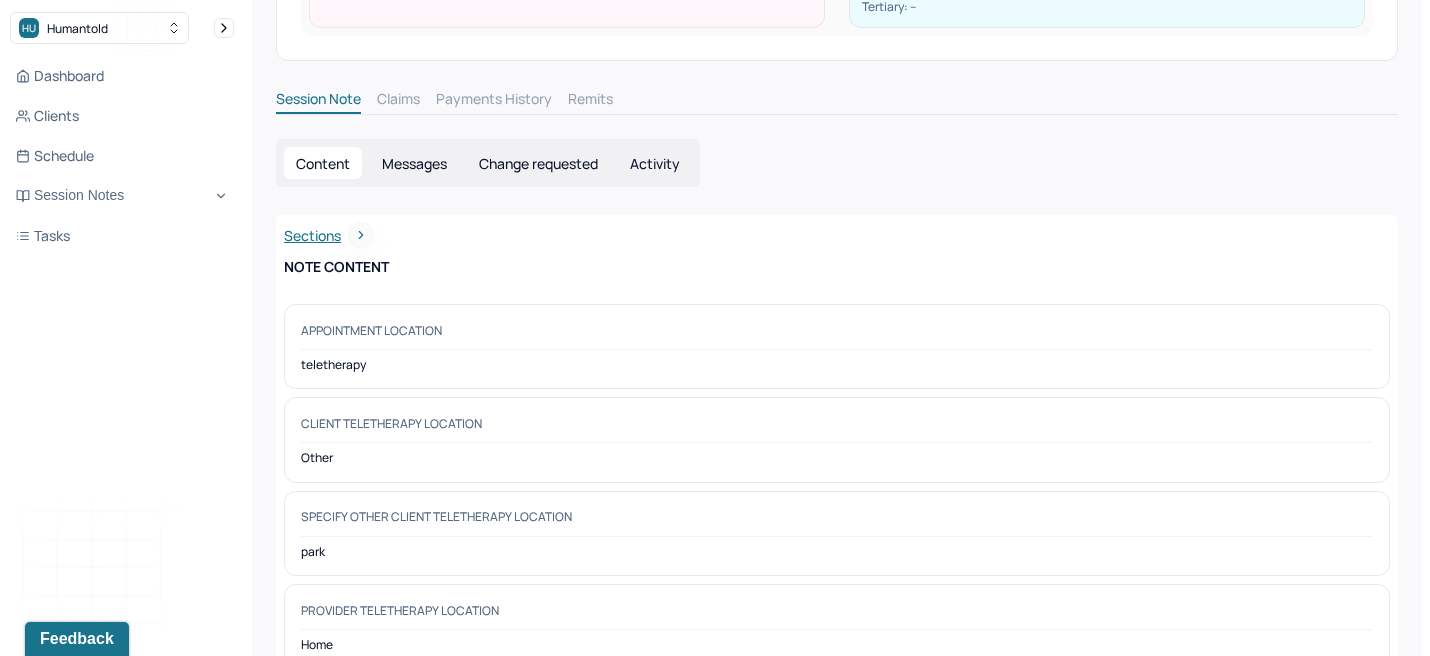 scroll, scrollTop: 0, scrollLeft: 0, axis: both 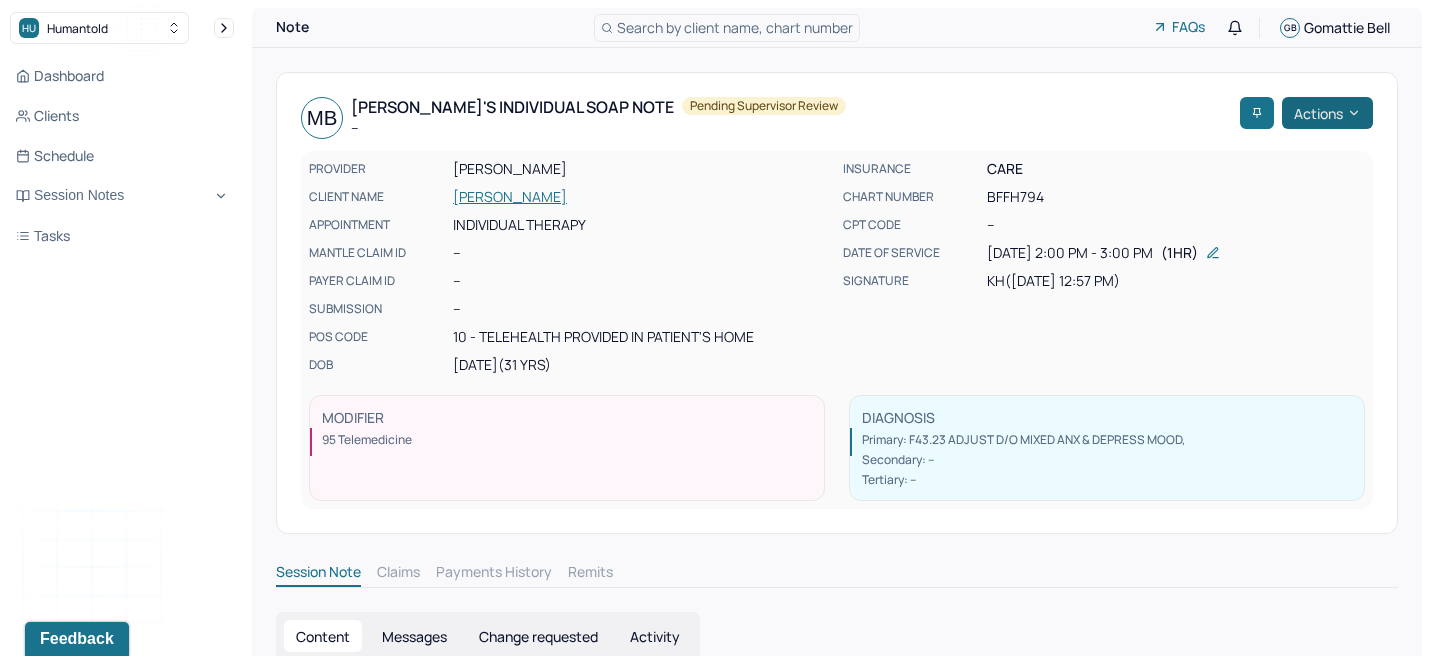click on "Actions" at bounding box center (1327, 113) 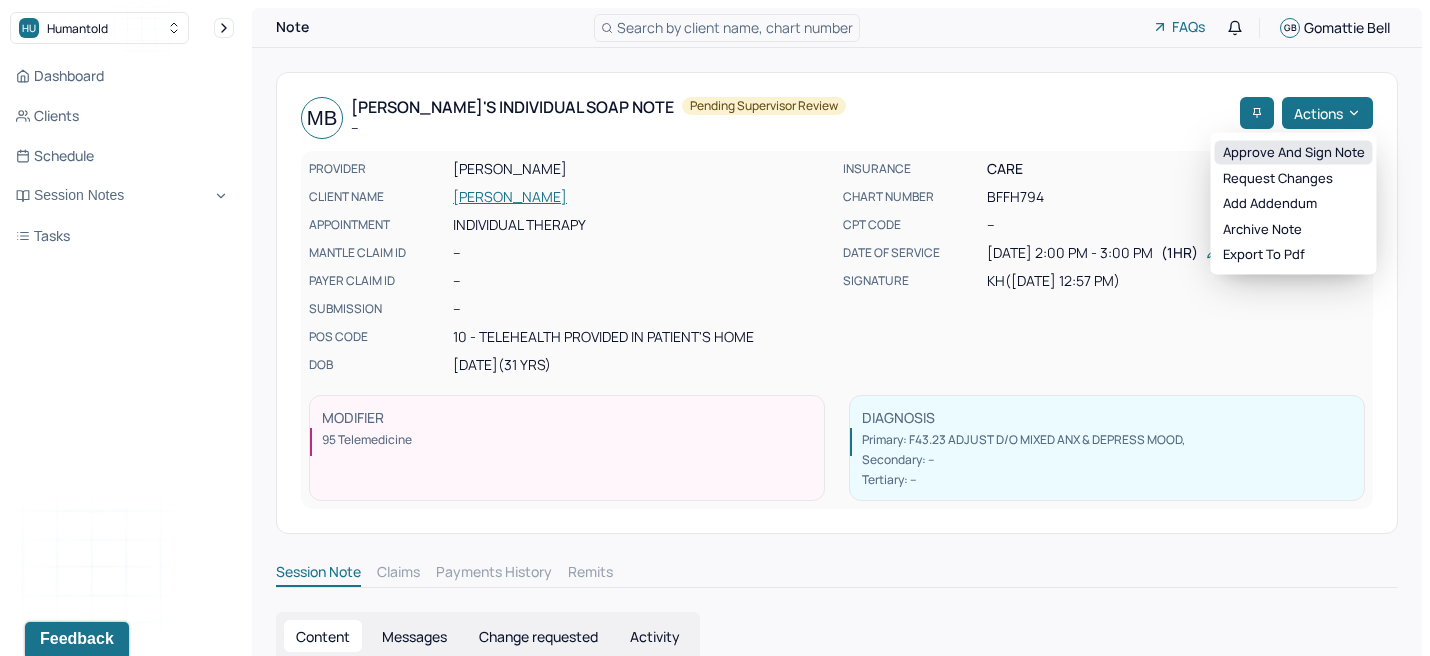 click on "Approve and sign note" at bounding box center (1294, 153) 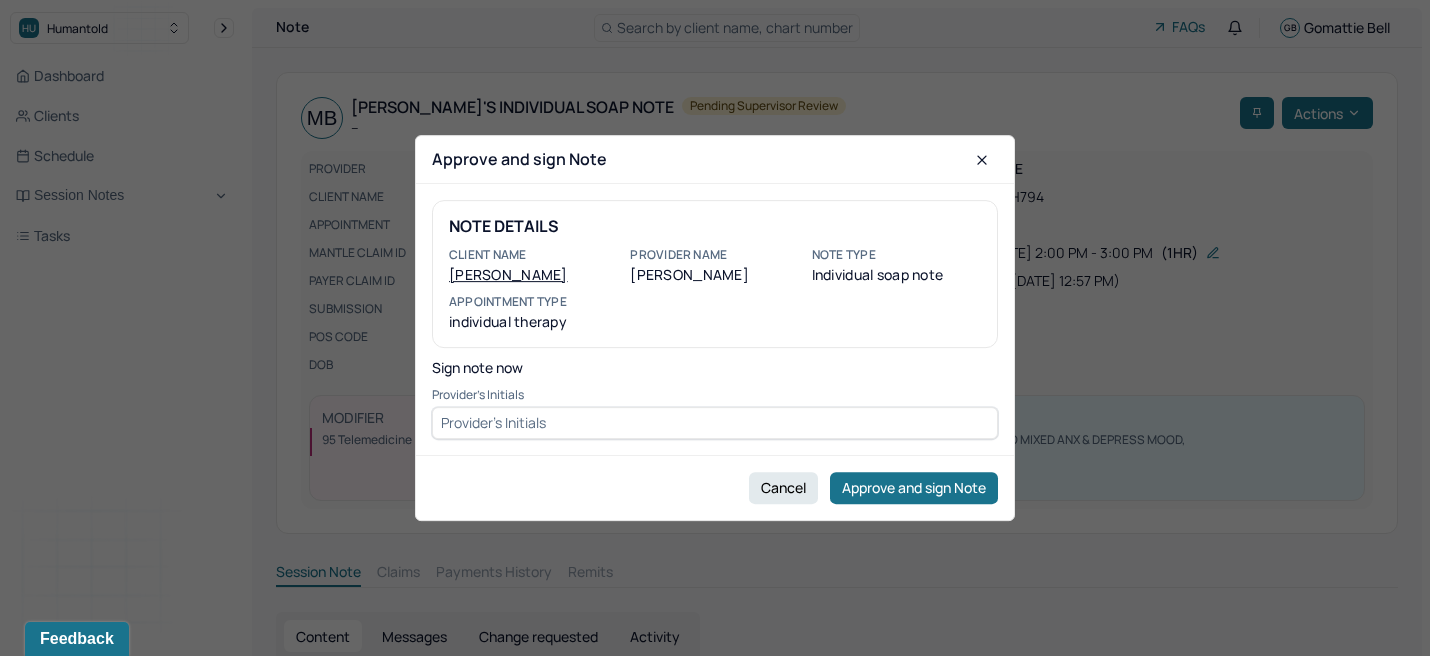 click at bounding box center (715, 423) 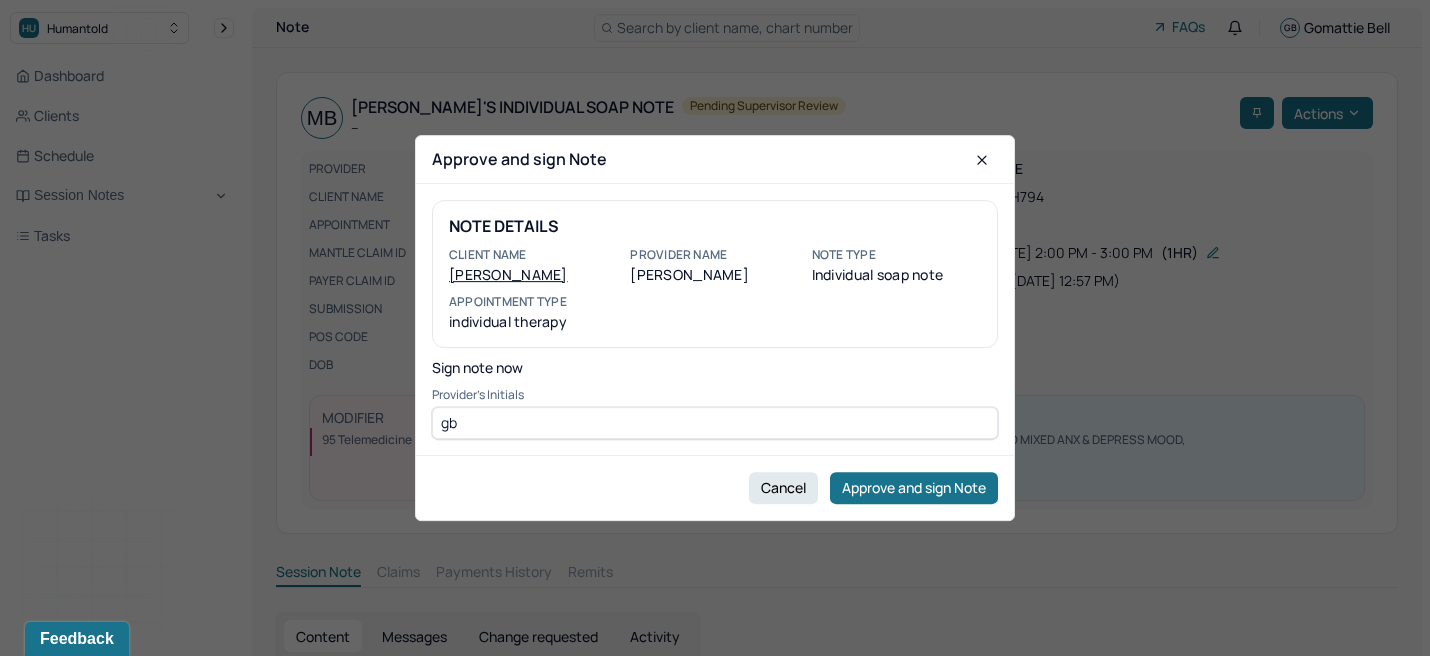 type on "gb" 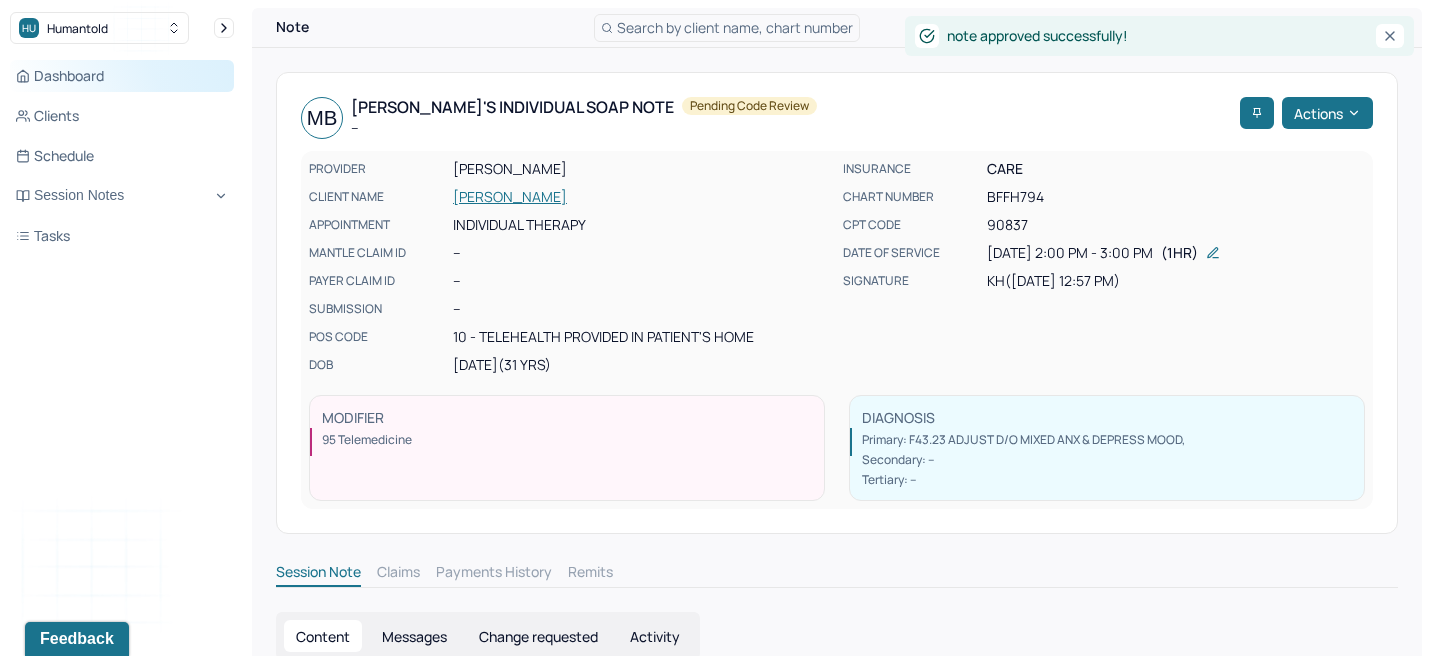 click on "Dashboard" at bounding box center [122, 76] 